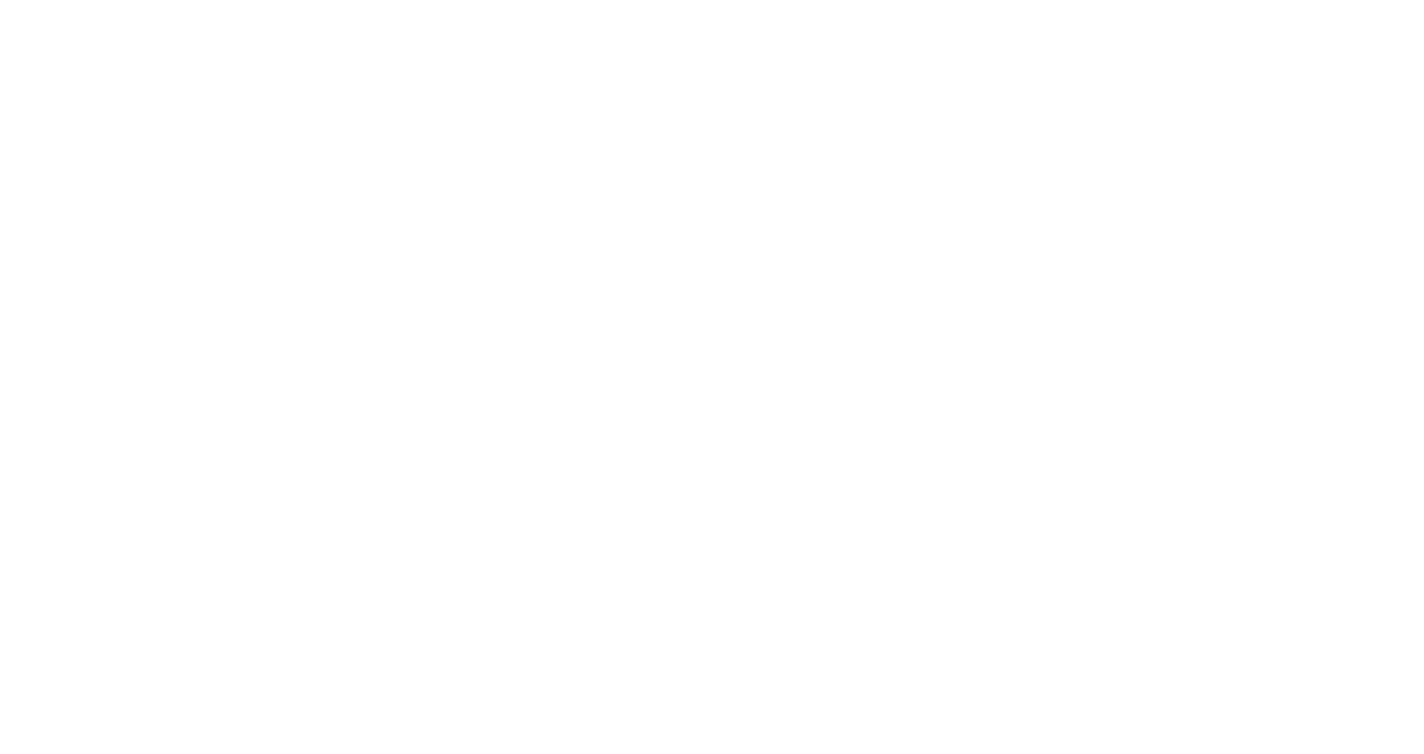 scroll, scrollTop: 0, scrollLeft: 0, axis: both 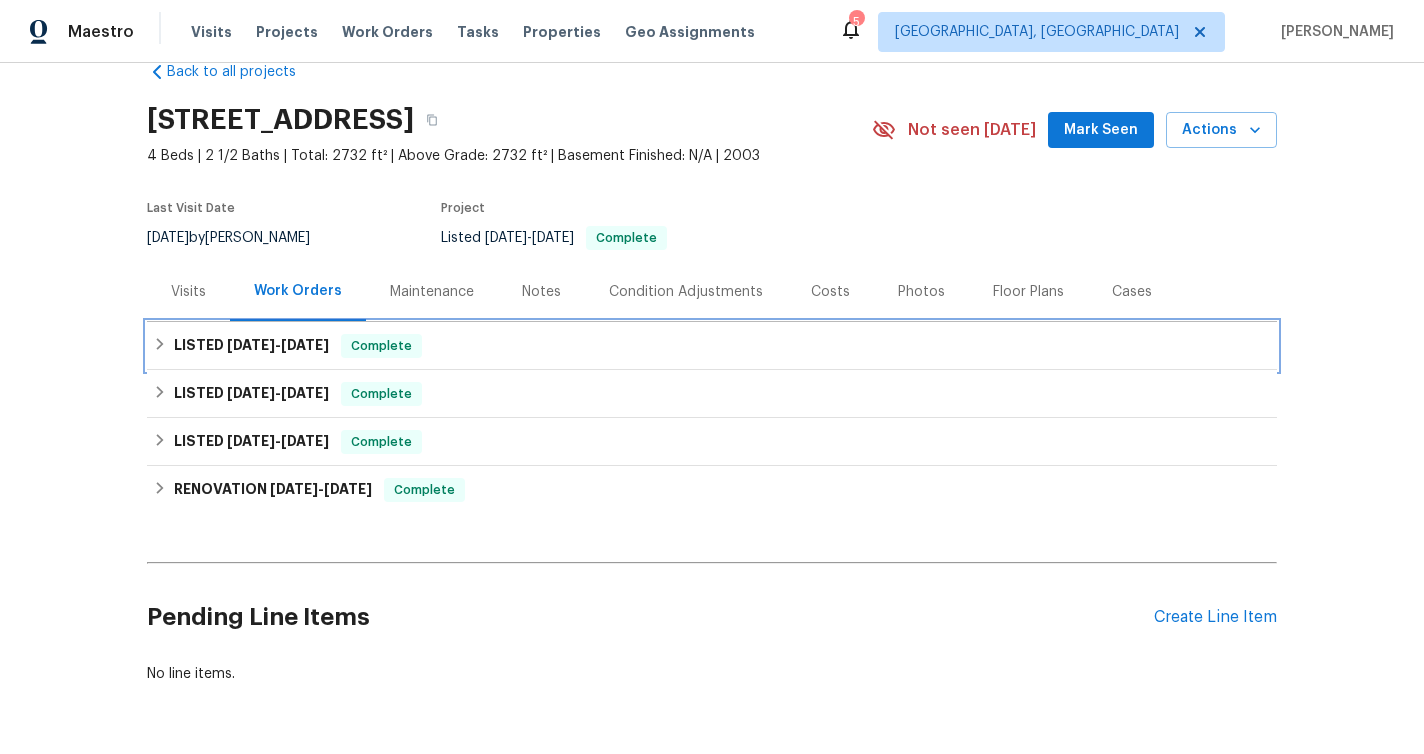 click on "[DATE]" at bounding box center [251, 345] 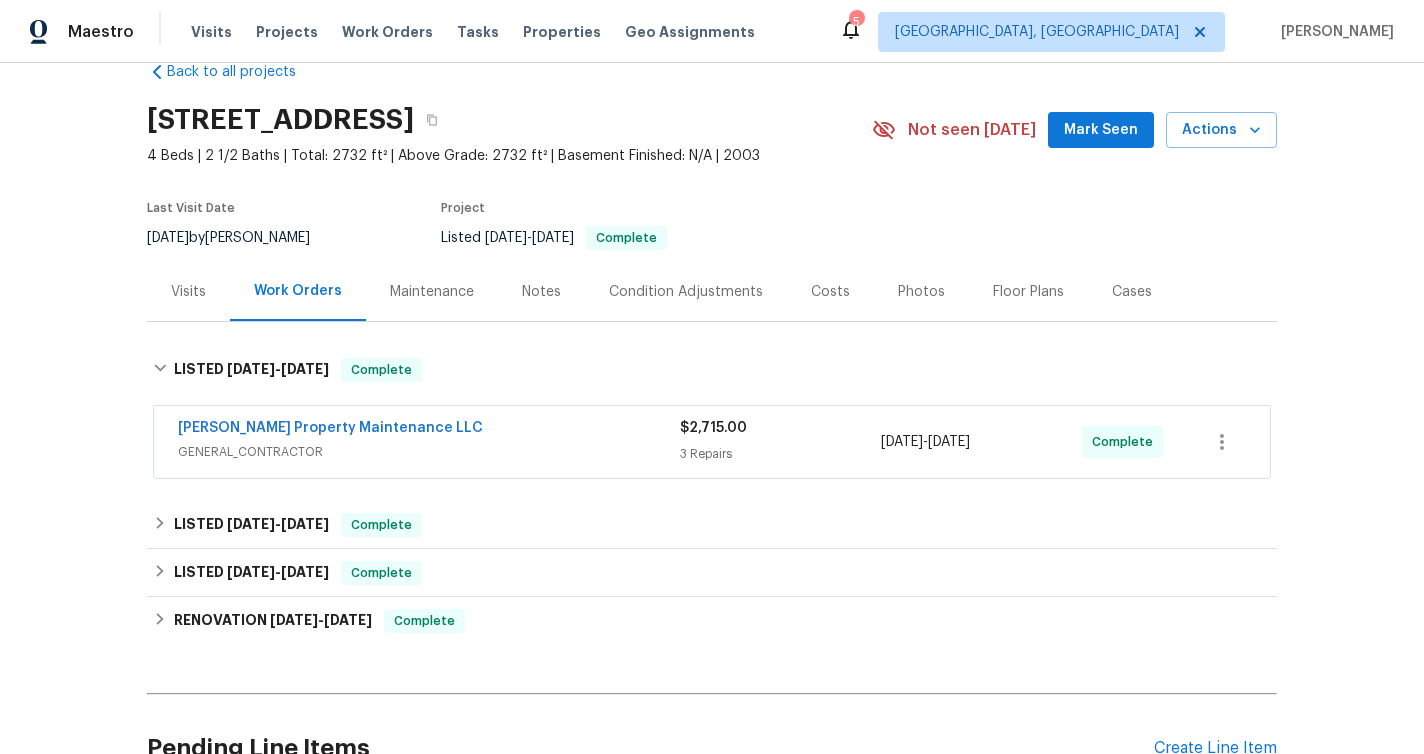 click on "GENERAL_CONTRACTOR" at bounding box center [429, 452] 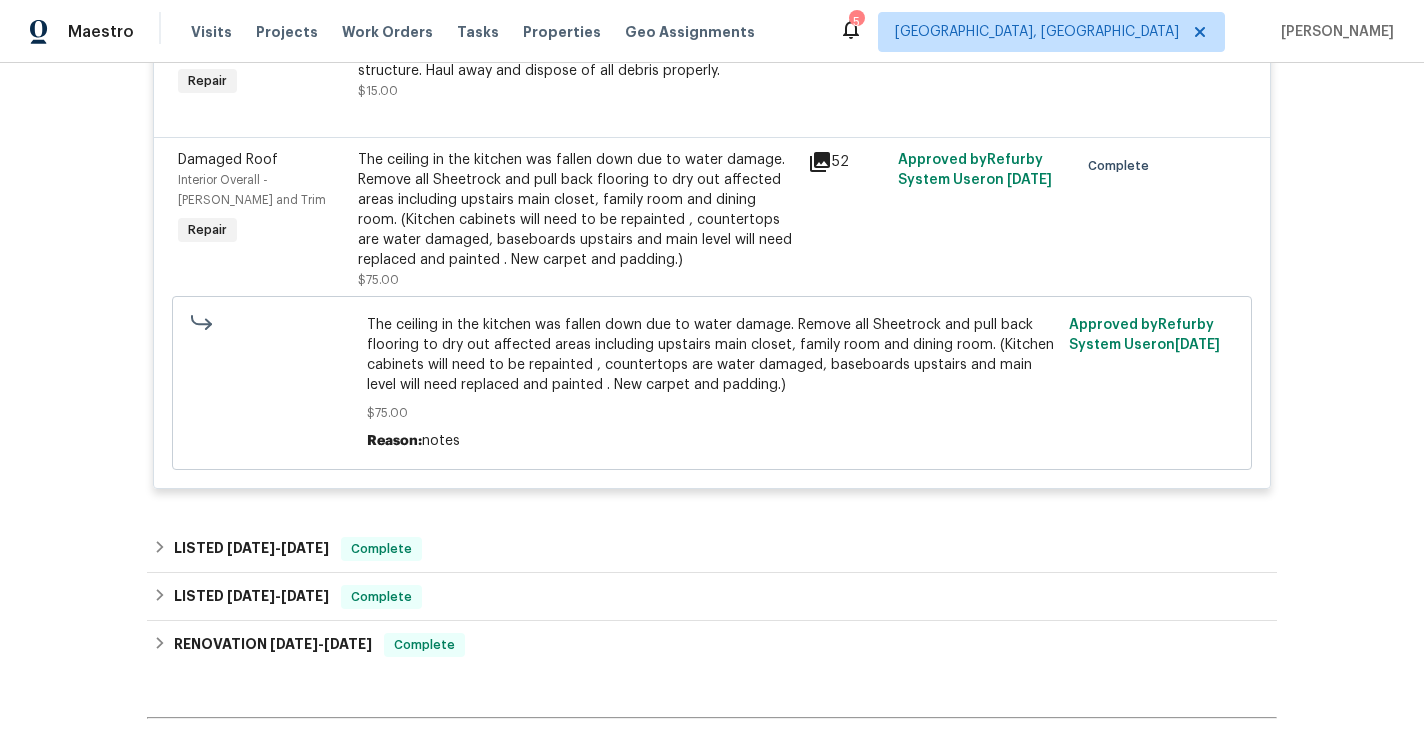 scroll, scrollTop: 877, scrollLeft: 0, axis: vertical 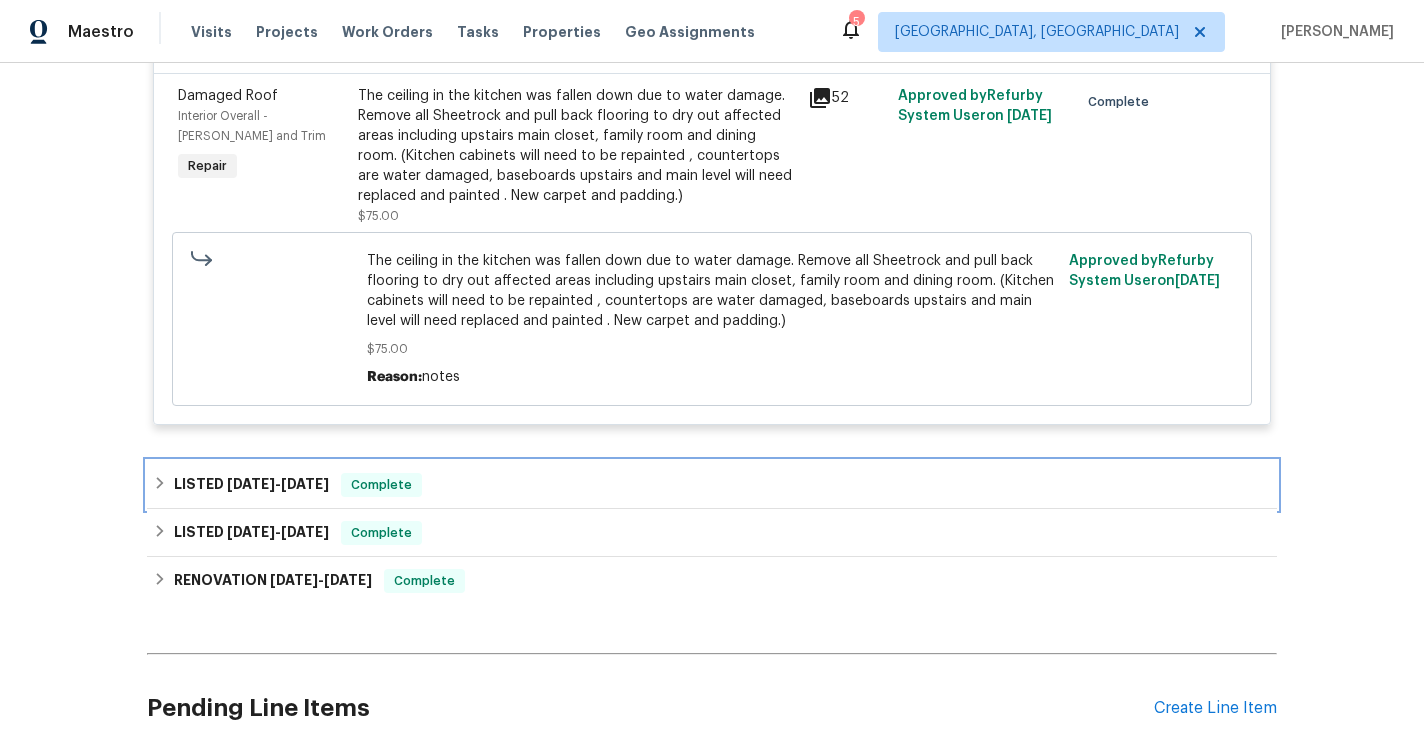 click on "LISTED   5/27/25  -  5/29/25 Complete" at bounding box center [712, 485] 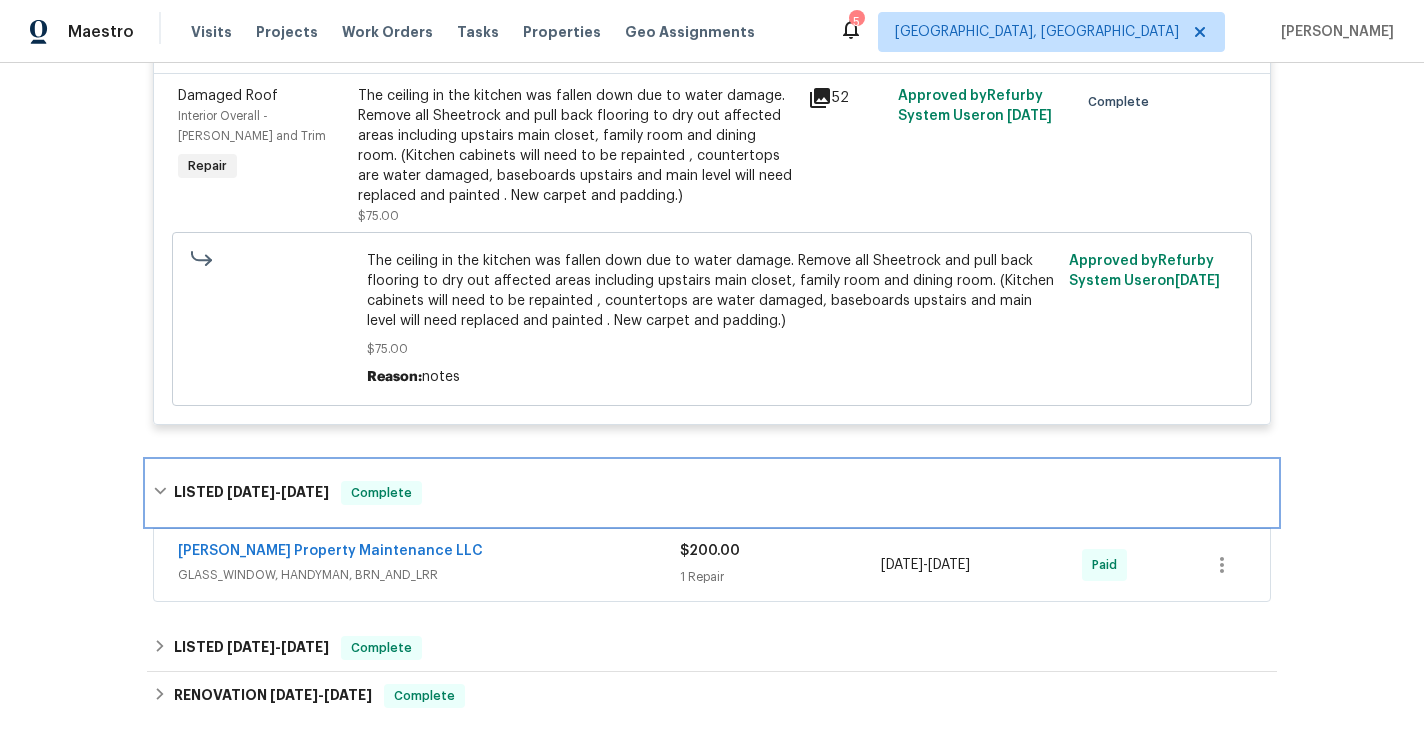 scroll, scrollTop: 1052, scrollLeft: 0, axis: vertical 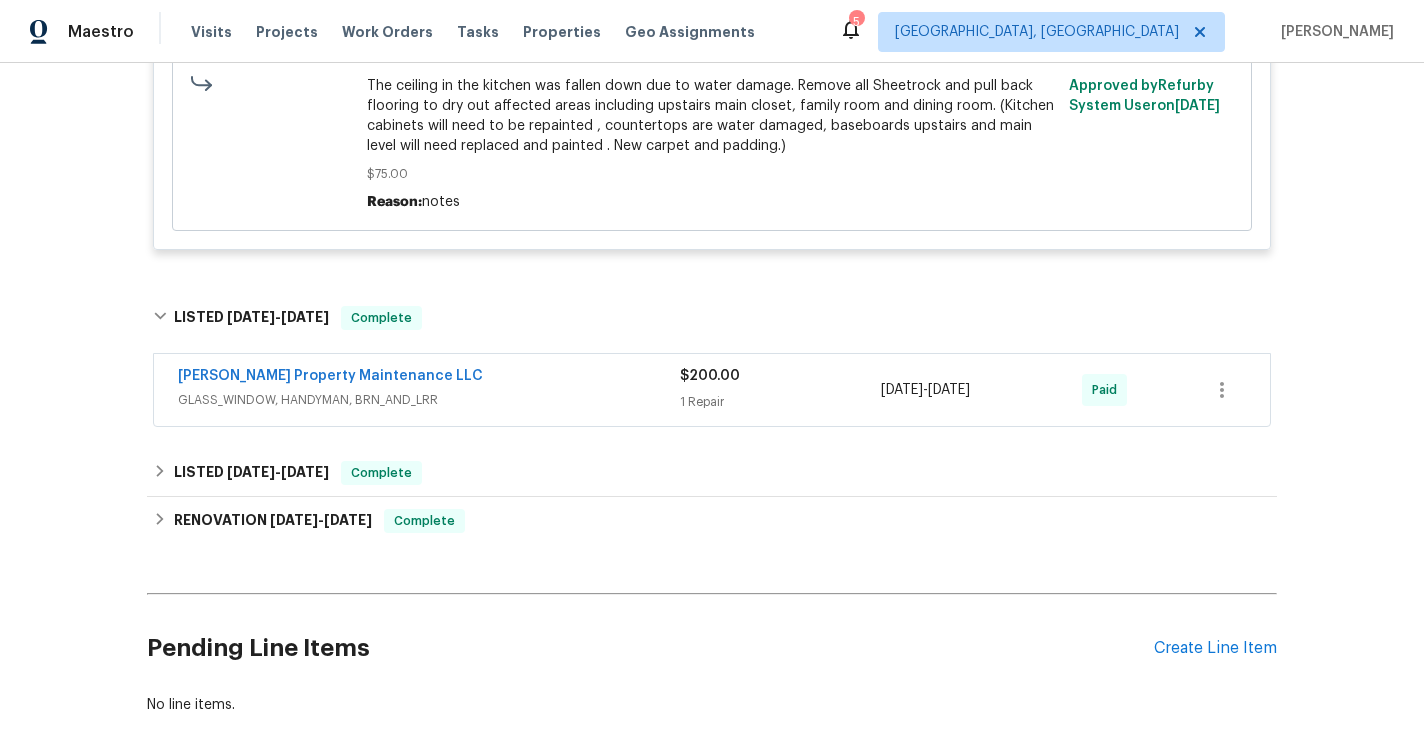 click on "Glen Property Maintenance LLC" at bounding box center [429, 378] 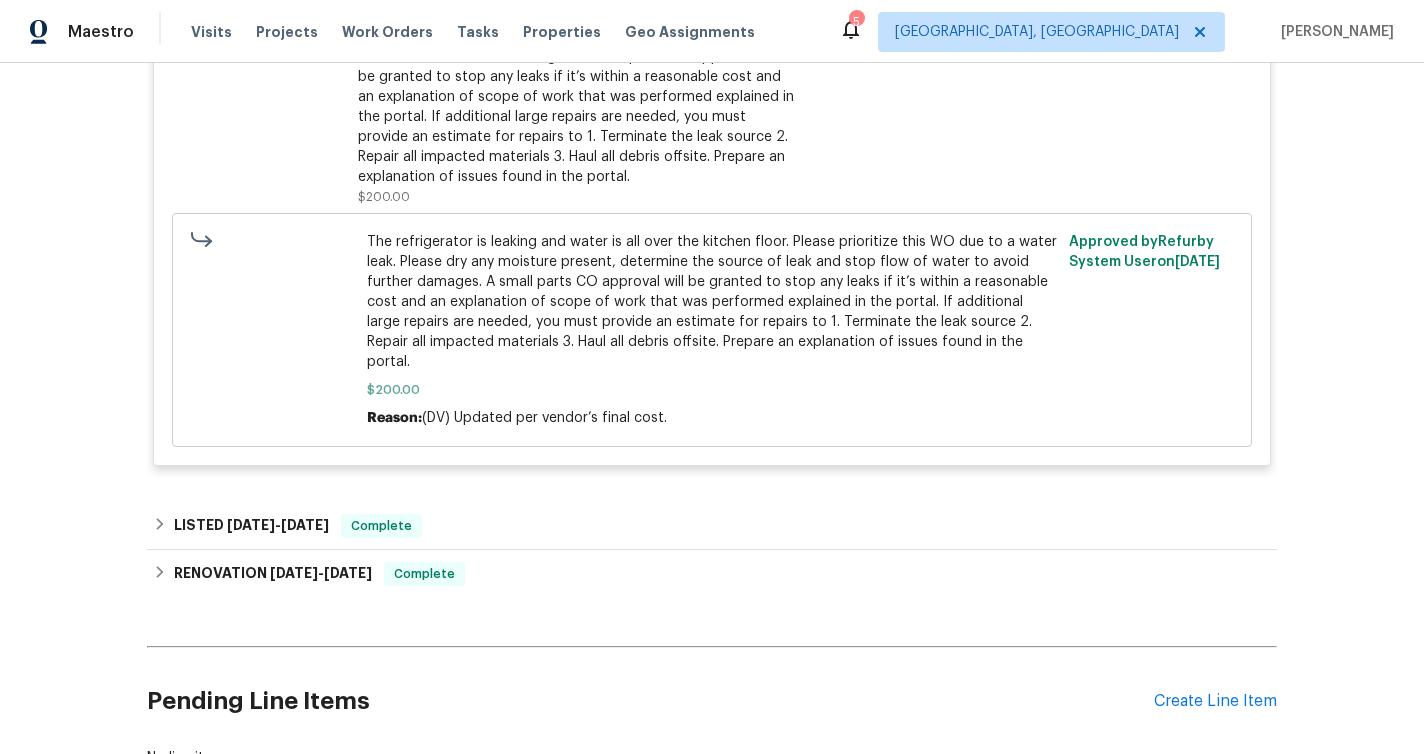 scroll, scrollTop: 1639, scrollLeft: 0, axis: vertical 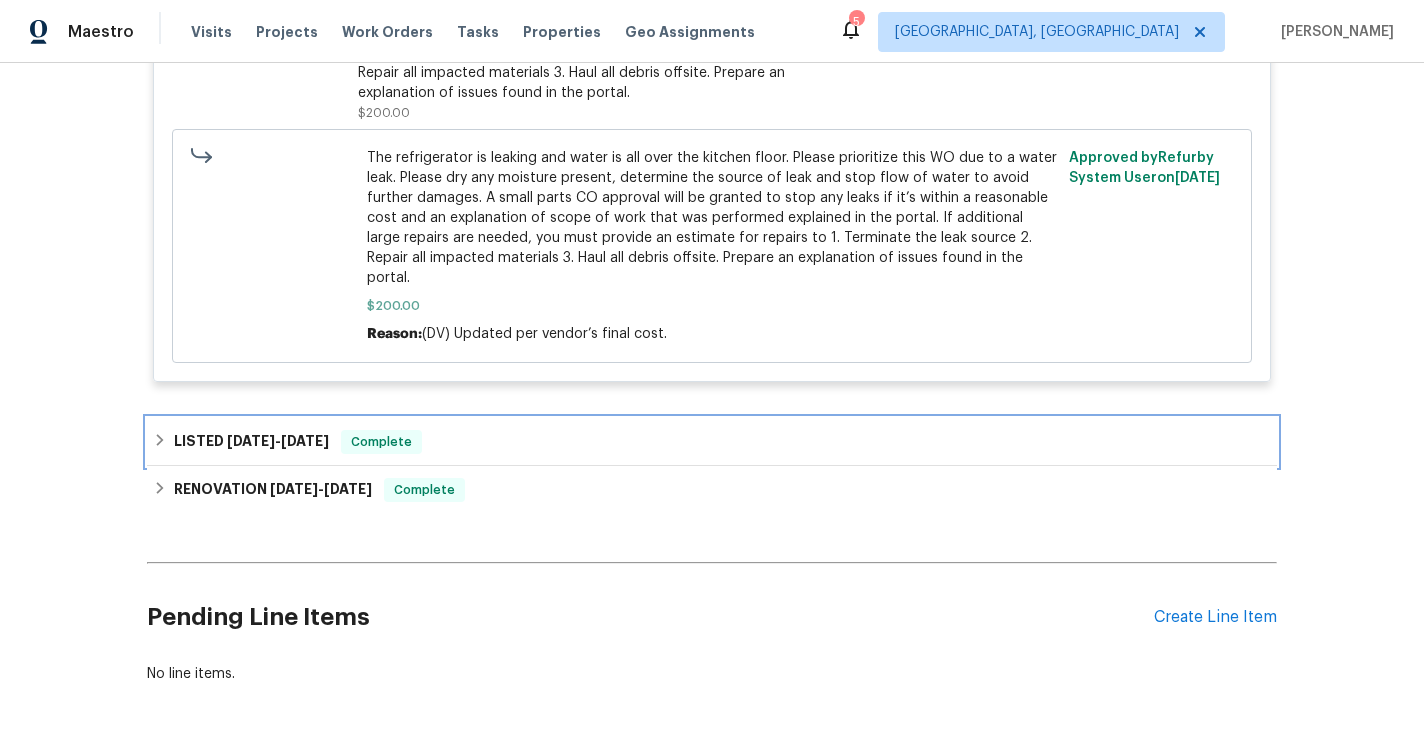 click on "LISTED   4/1/25  -  4/2/25 Complete" at bounding box center [712, 442] 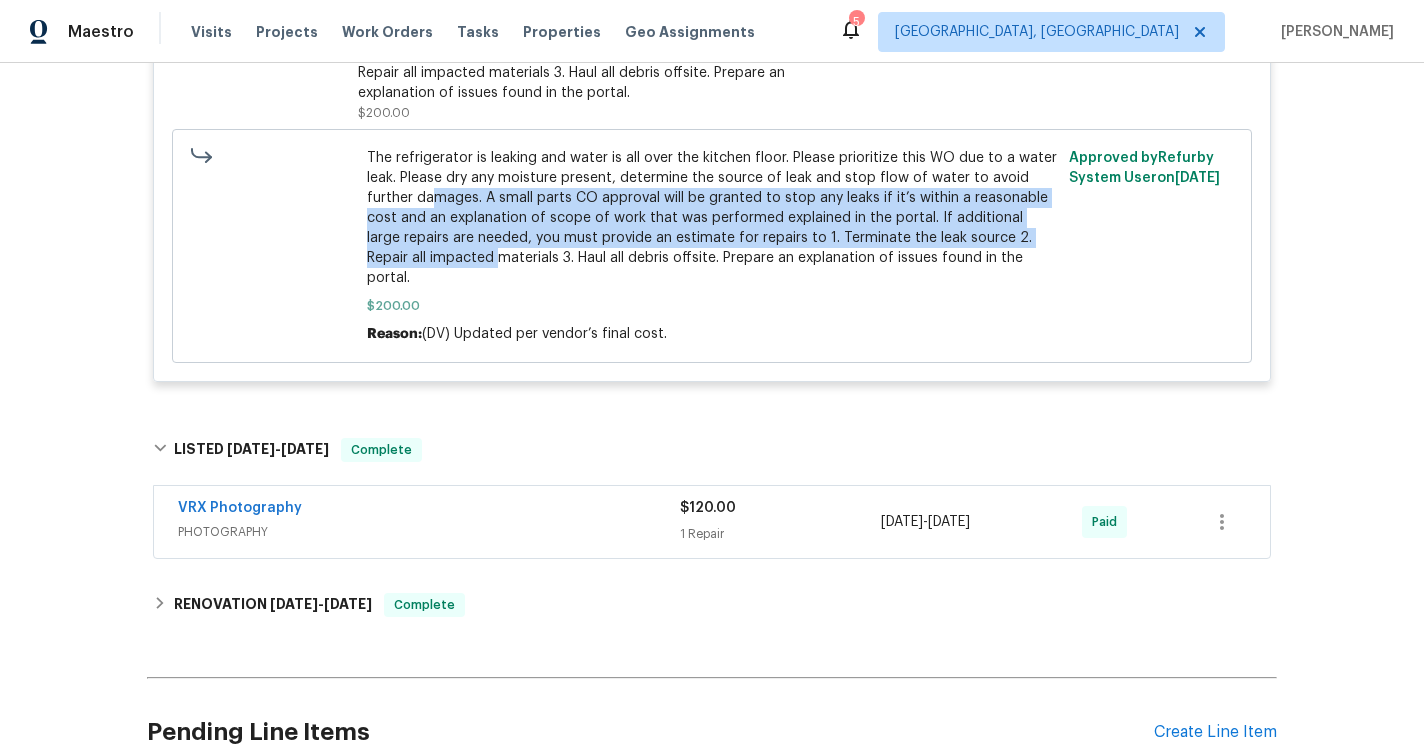 drag, startPoint x: 434, startPoint y: 196, endPoint x: 434, endPoint y: 255, distance: 59 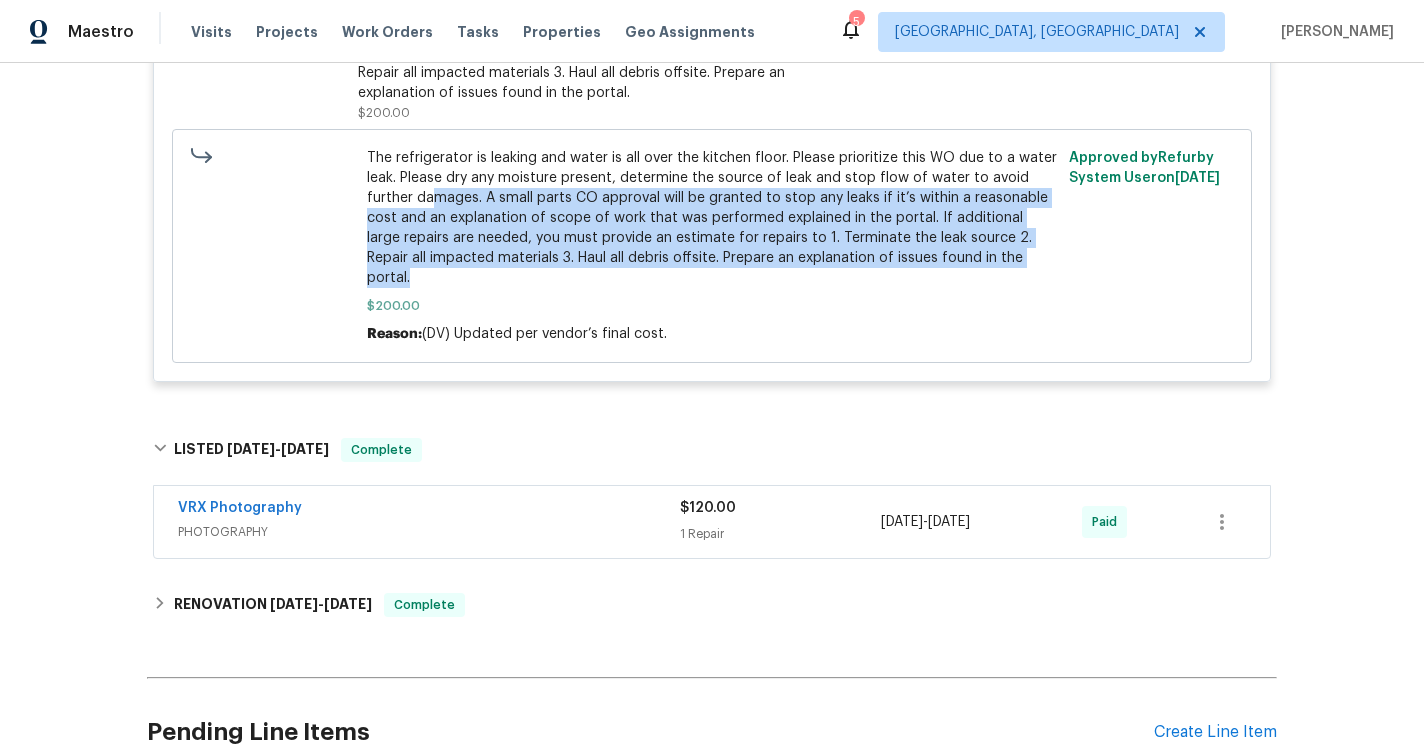 drag, startPoint x: 429, startPoint y: 198, endPoint x: 415, endPoint y: 274, distance: 77.27872 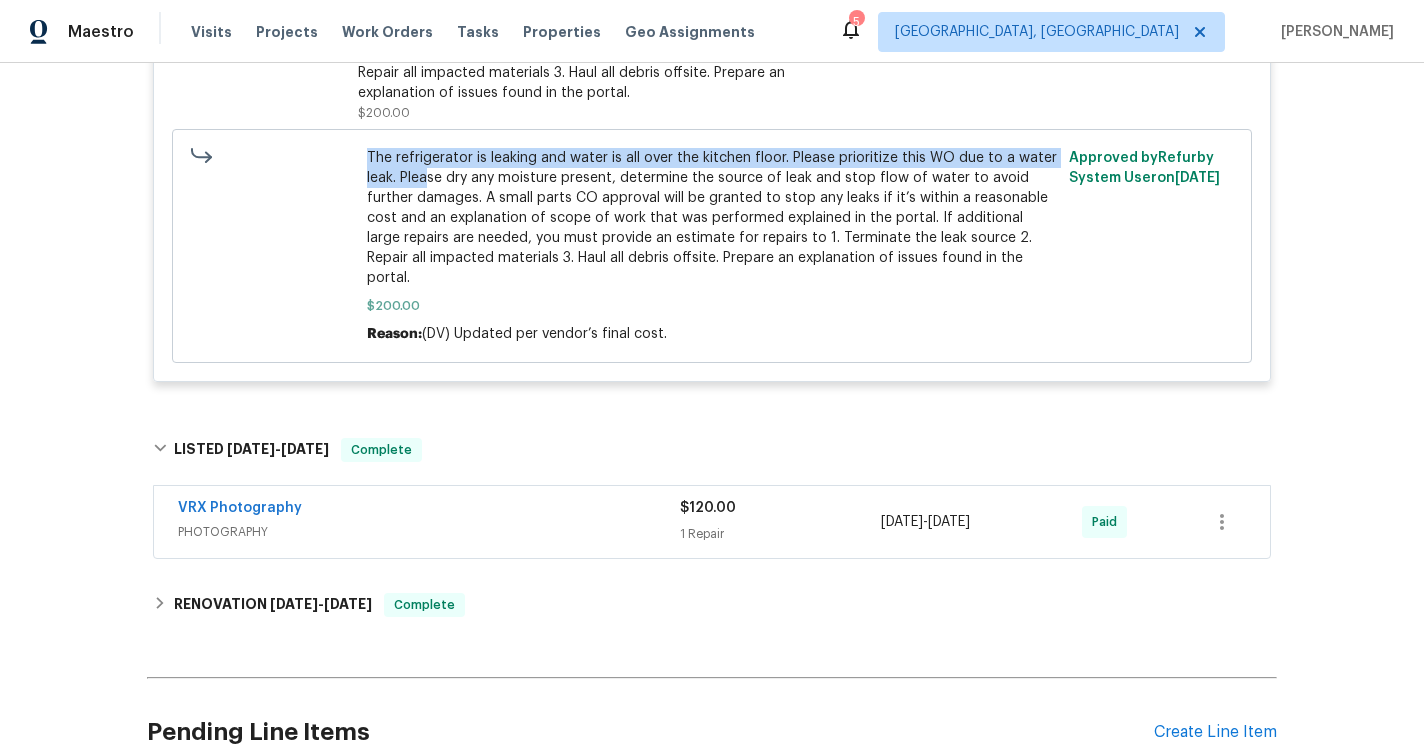 drag, startPoint x: 424, startPoint y: 142, endPoint x: 424, endPoint y: 212, distance: 70 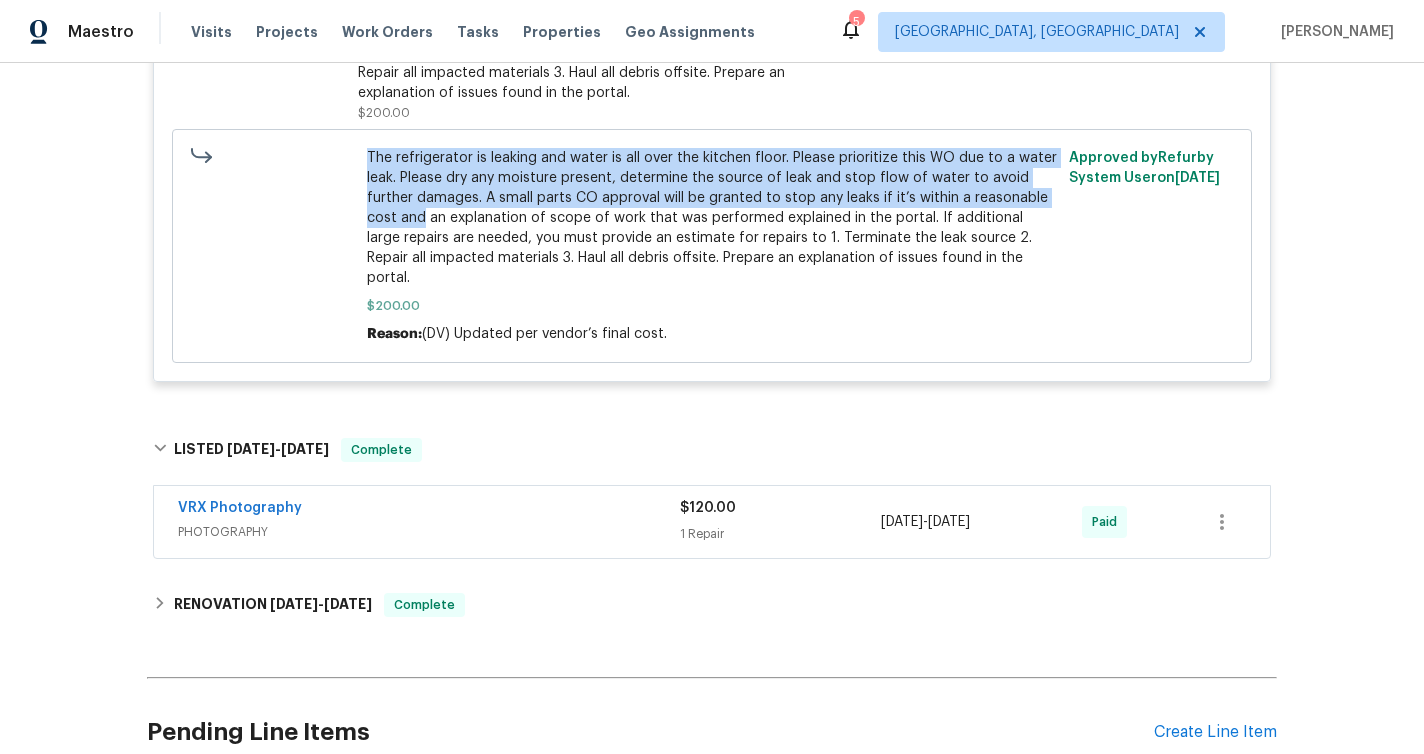 click on "The refrigerator is leaking and water is all over the kitchen floor. Please prioritize this WO due to a water leak. Please dry any moisture present, determine the source of leak and stop flow of water to avoid further damages. A small parts CO approval will be granted to stop any leaks if it’s within a reasonable cost and an explanation of scope of work that was performed explained in the portal. If additional large repairs are needed, you must provide an estimate for repairs to 1. Terminate the leak source 2. Repair all impacted materials 3. Haul all debris offsite. Prepare an explanation of issues found in the portal." at bounding box center [712, 218] 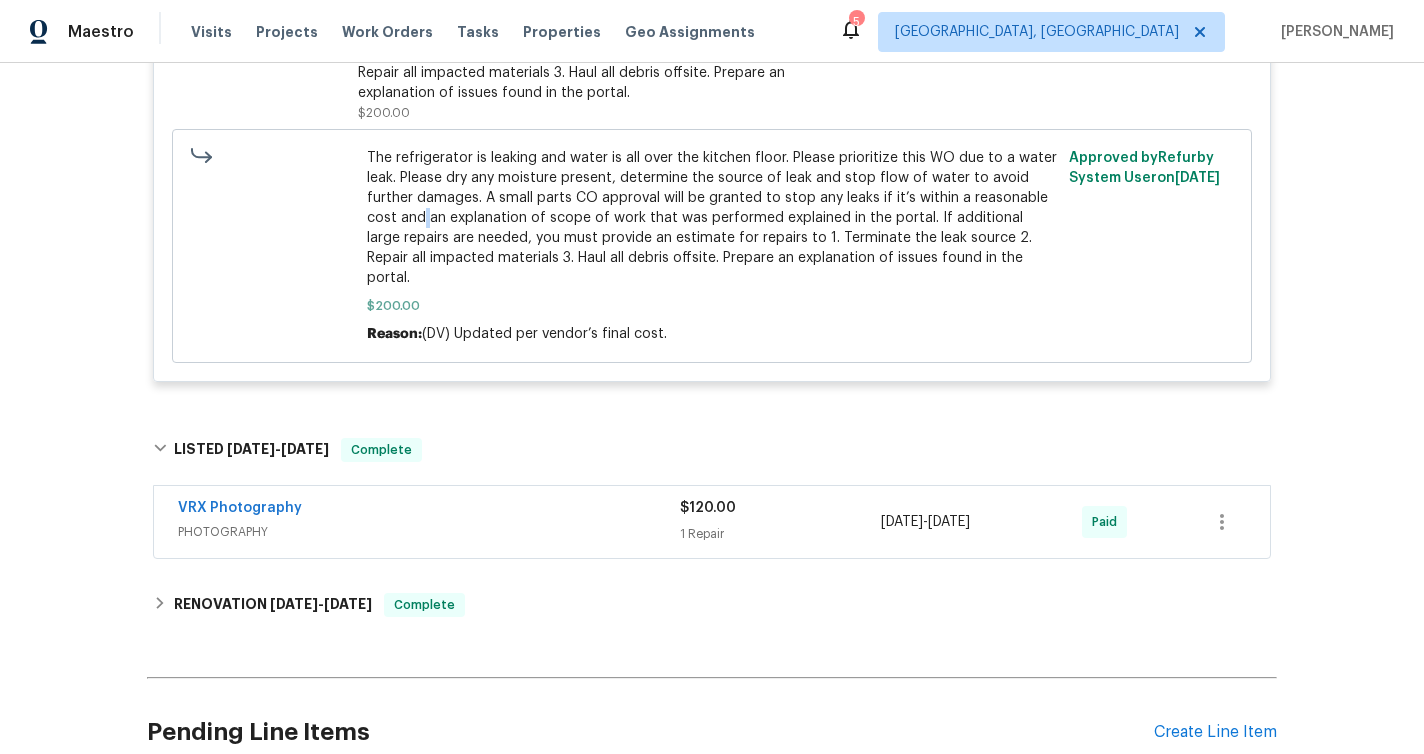 click on "The refrigerator is leaking and water is all over the kitchen floor. Please prioritize this WO due to a water leak. Please dry any moisture present, determine the source of leak and stop flow of water to avoid further damages. A small parts CO approval will be granted to stop any leaks if it’s within a reasonable cost and an explanation of scope of work that was performed explained in the portal. If additional large repairs are needed, you must provide an estimate for repairs to 1. Terminate the leak source 2. Repair all impacted materials 3. Haul all debris offsite. Prepare an explanation of issues found in the portal." at bounding box center (712, 218) 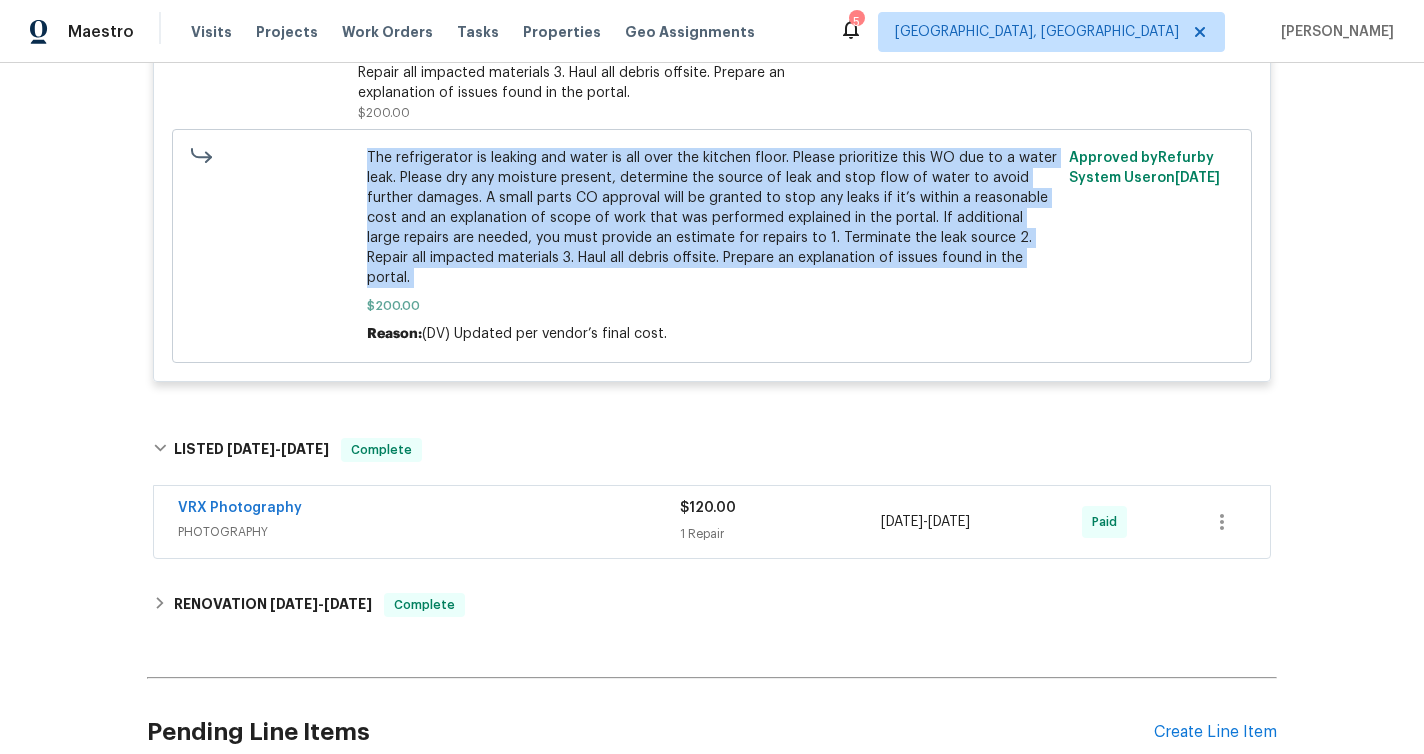 click on "The refrigerator is leaking and water is all over the kitchen floor. Please prioritize this WO due to a water leak. Please dry any moisture present, determine the source of leak and stop flow of water to avoid further damages. A small parts CO approval will be granted to stop any leaks if it’s within a reasonable cost and an explanation of scope of work that was performed explained in the portal. If additional large repairs are needed, you must provide an estimate for repairs to 1. Terminate the leak source 2. Repair all impacted materials 3. Haul all debris offsite. Prepare an explanation of issues found in the portal." at bounding box center [712, 218] 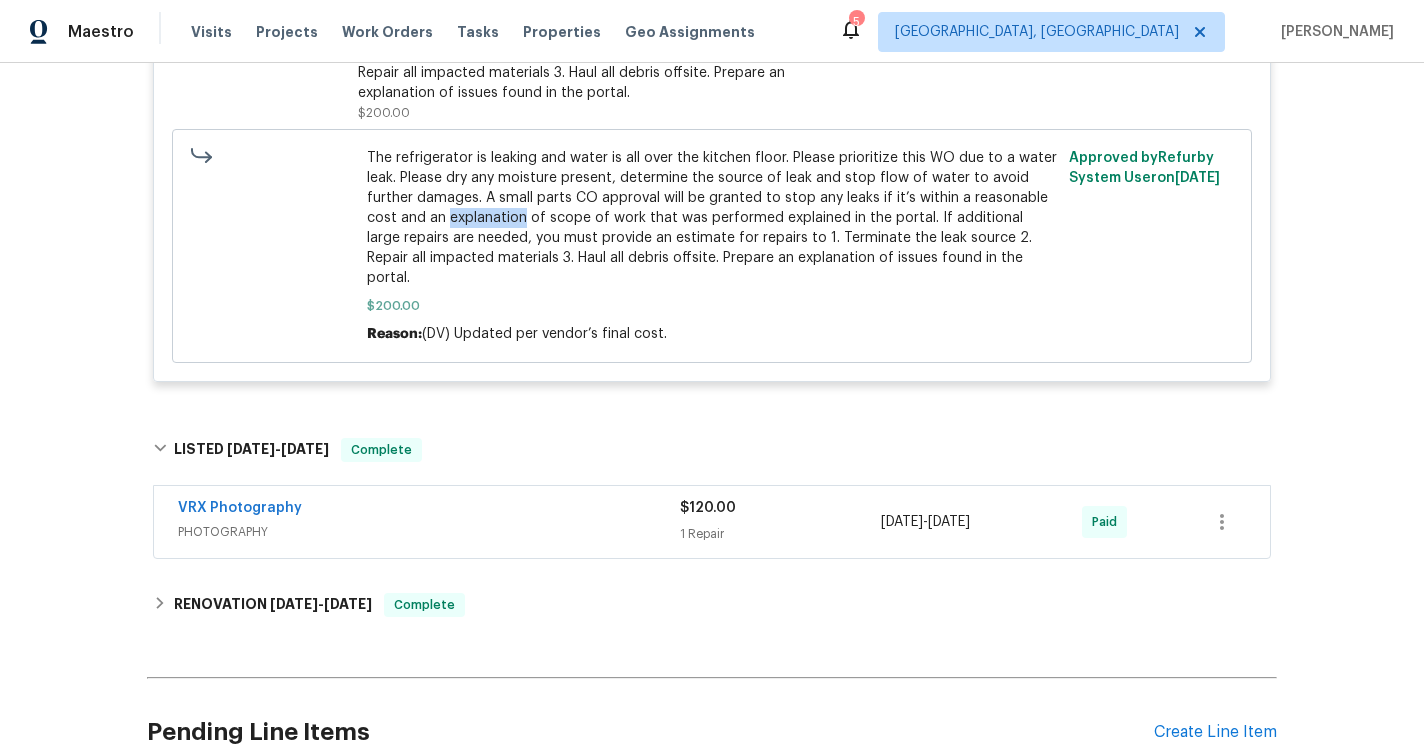 click on "The refrigerator is leaking and water is all over the kitchen floor. Please prioritize this WO due to a water leak. Please dry any moisture present, determine the source of leak and stop flow of water to avoid further damages. A small parts CO approval will be granted to stop any leaks if it’s within a reasonable cost and an explanation of scope of work that was performed explained in the portal. If additional large repairs are needed, you must provide an estimate for repairs to 1. Terminate the leak source 2. Repair all impacted materials 3. Haul all debris offsite. Prepare an explanation of issues found in the portal." at bounding box center [712, 218] 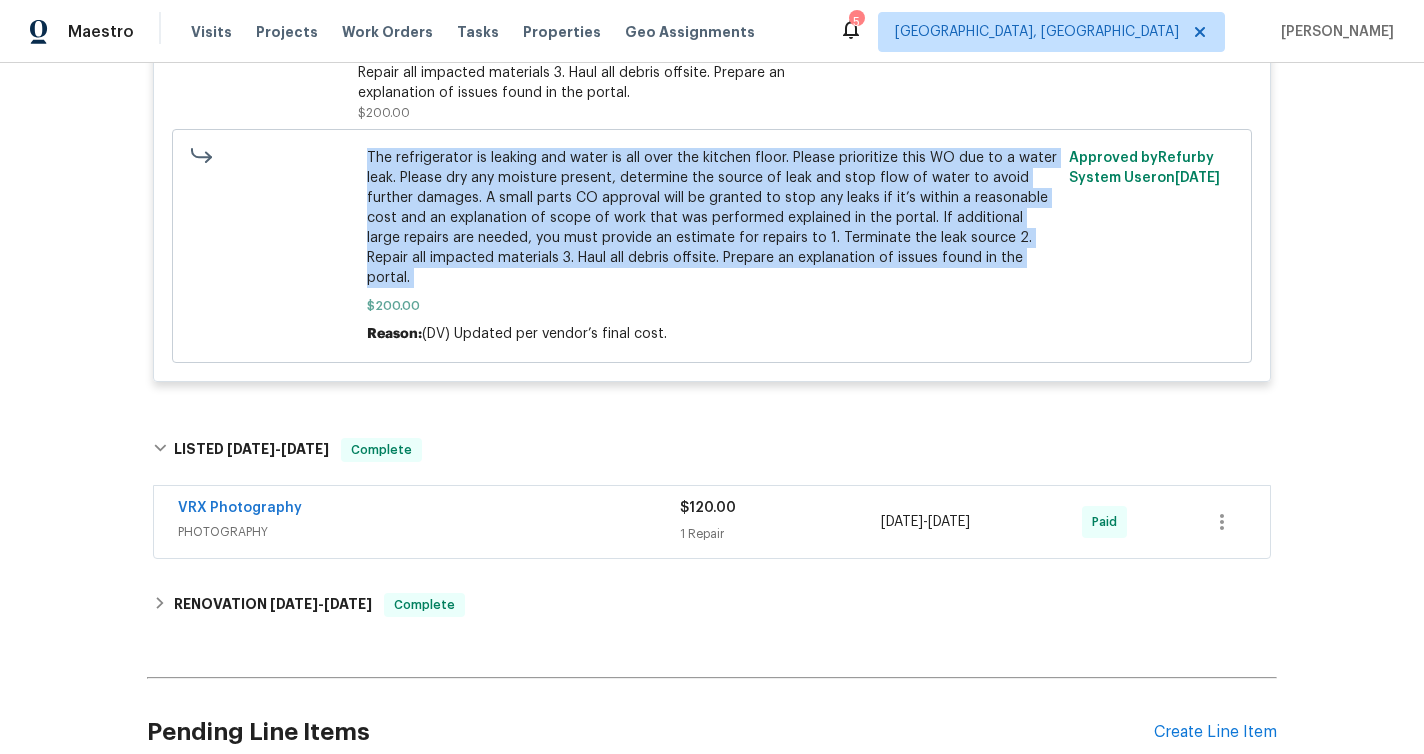 click on "The refrigerator is leaking and water is all over the kitchen floor. Please prioritize this WO due to a water leak. Please dry any moisture present, determine the source of leak and stop flow of water to avoid further damages. A small parts CO approval will be granted to stop any leaks if it’s within a reasonable cost and an explanation of scope of work that was performed explained in the portal. If additional large repairs are needed, you must provide an estimate for repairs to 1. Terminate the leak source 2. Repair all impacted materials 3. Haul all debris offsite. Prepare an explanation of issues found in the portal." at bounding box center (712, 218) 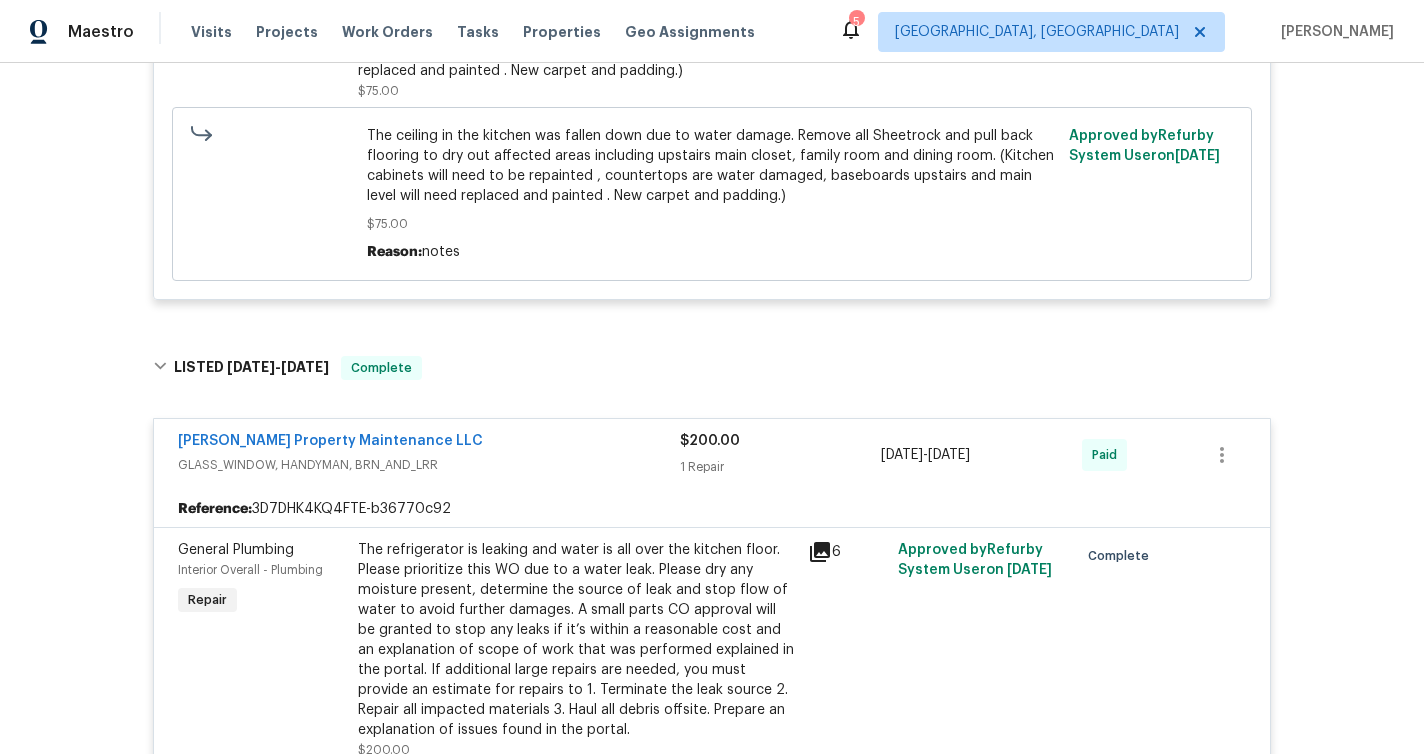 scroll, scrollTop: 1721, scrollLeft: 0, axis: vertical 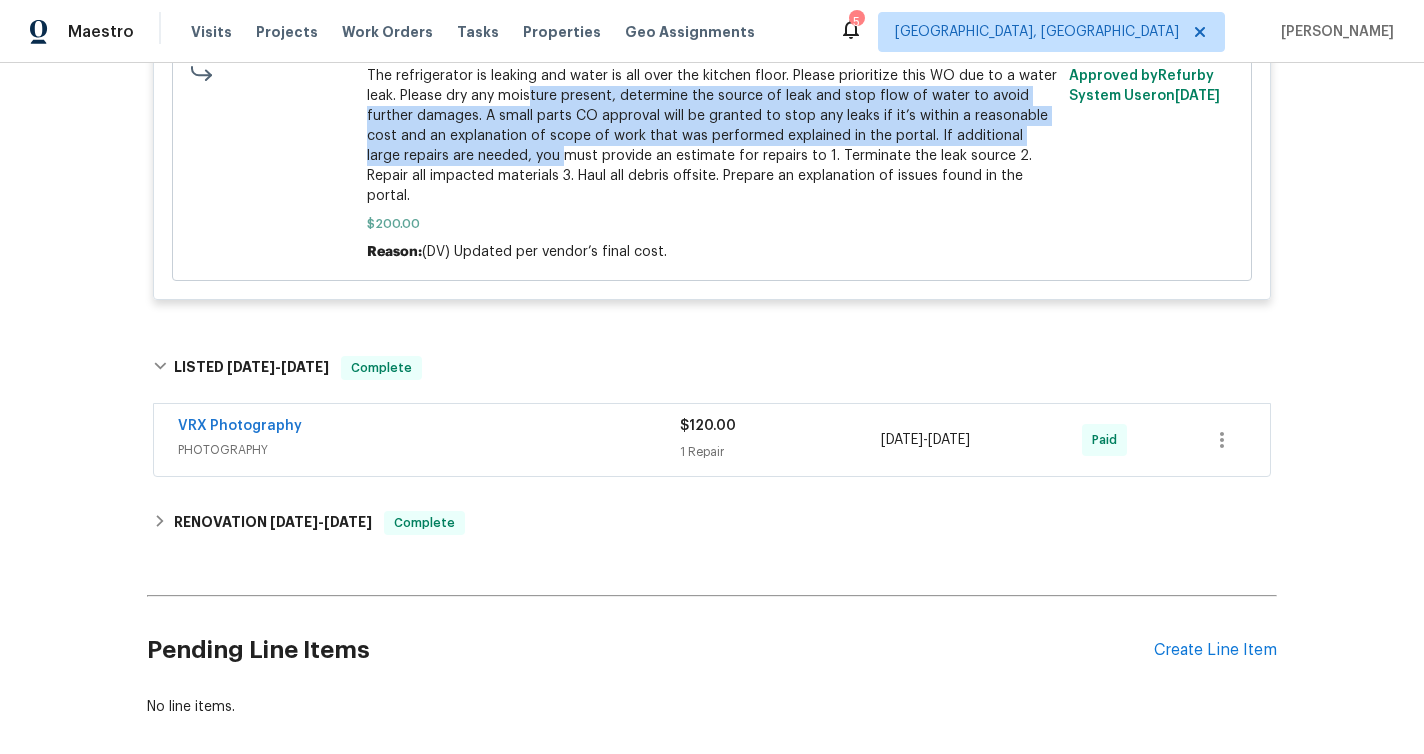 drag, startPoint x: 532, startPoint y: 102, endPoint x: 527, endPoint y: 165, distance: 63.1981 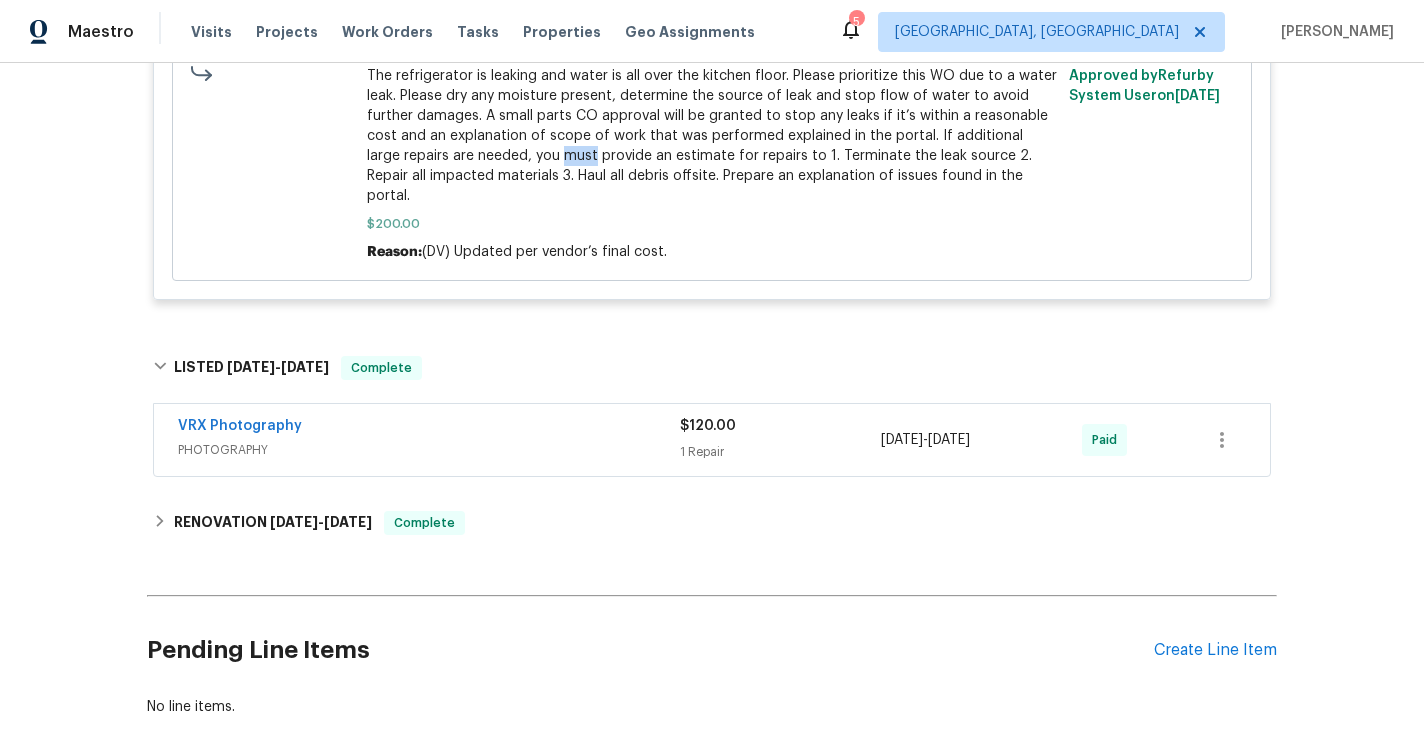 click on "The refrigerator is leaking and water is all over the kitchen floor. Please prioritize this WO due to a water leak. Please dry any moisture present, determine the source of leak and stop flow of water to avoid further damages. A small parts CO approval will be granted to stop any leaks if it’s within a reasonable cost and an explanation of scope of work that was performed explained in the portal. If additional large repairs are needed, you must provide an estimate for repairs to 1. Terminate the leak source 2. Repair all impacted materials 3. Haul all debris offsite. Prepare an explanation of issues found in the portal." at bounding box center (712, 136) 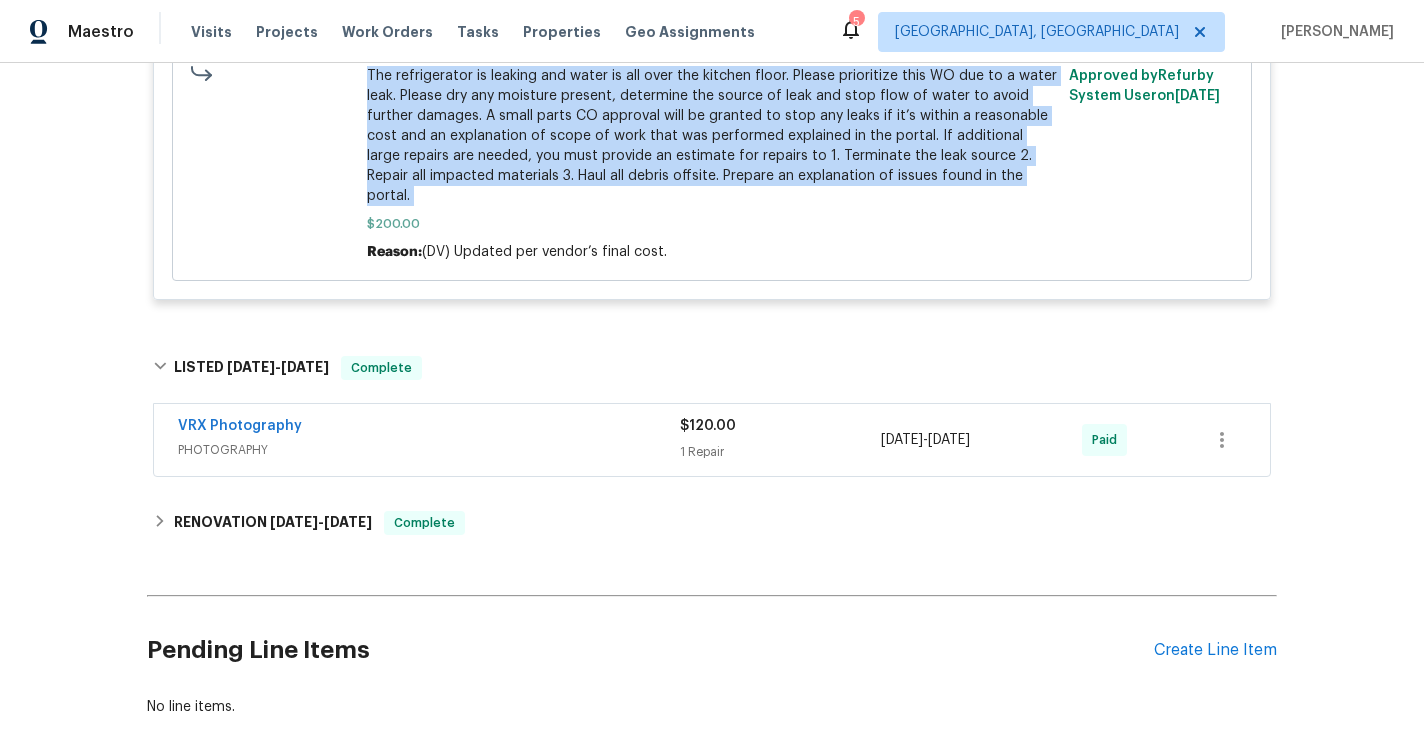 click on "The refrigerator is leaking and water is all over the kitchen floor. Please prioritize this WO due to a water leak. Please dry any moisture present, determine the source of leak and stop flow of water to avoid further damages. A small parts CO approval will be granted to stop any leaks if it’s within a reasonable cost and an explanation of scope of work that was performed explained in the portal. If additional large repairs are needed, you must provide an estimate for repairs to 1. Terminate the leak source 2. Repair all impacted materials 3. Haul all debris offsite. Prepare an explanation of issues found in the portal." at bounding box center (712, 136) 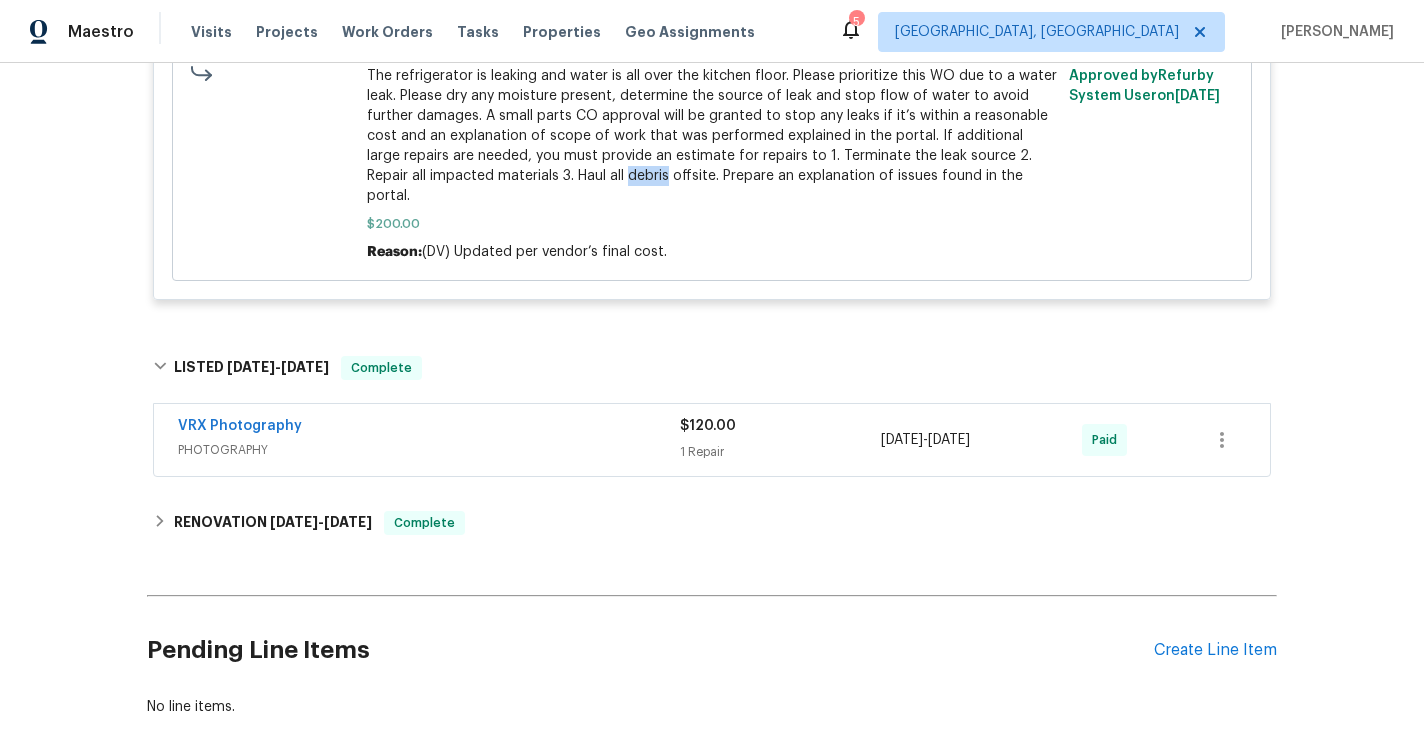 click on "The refrigerator is leaking and water is all over the kitchen floor. Please prioritize this WO due to a water leak. Please dry any moisture present, determine the source of leak and stop flow of water to avoid further damages. A small parts CO approval will be granted to stop any leaks if it’s within a reasonable cost and an explanation of scope of work that was performed explained in the portal. If additional large repairs are needed, you must provide an estimate for repairs to 1. Terminate the leak source 2. Repair all impacted materials 3. Haul all debris offsite. Prepare an explanation of issues found in the portal." at bounding box center [712, 136] 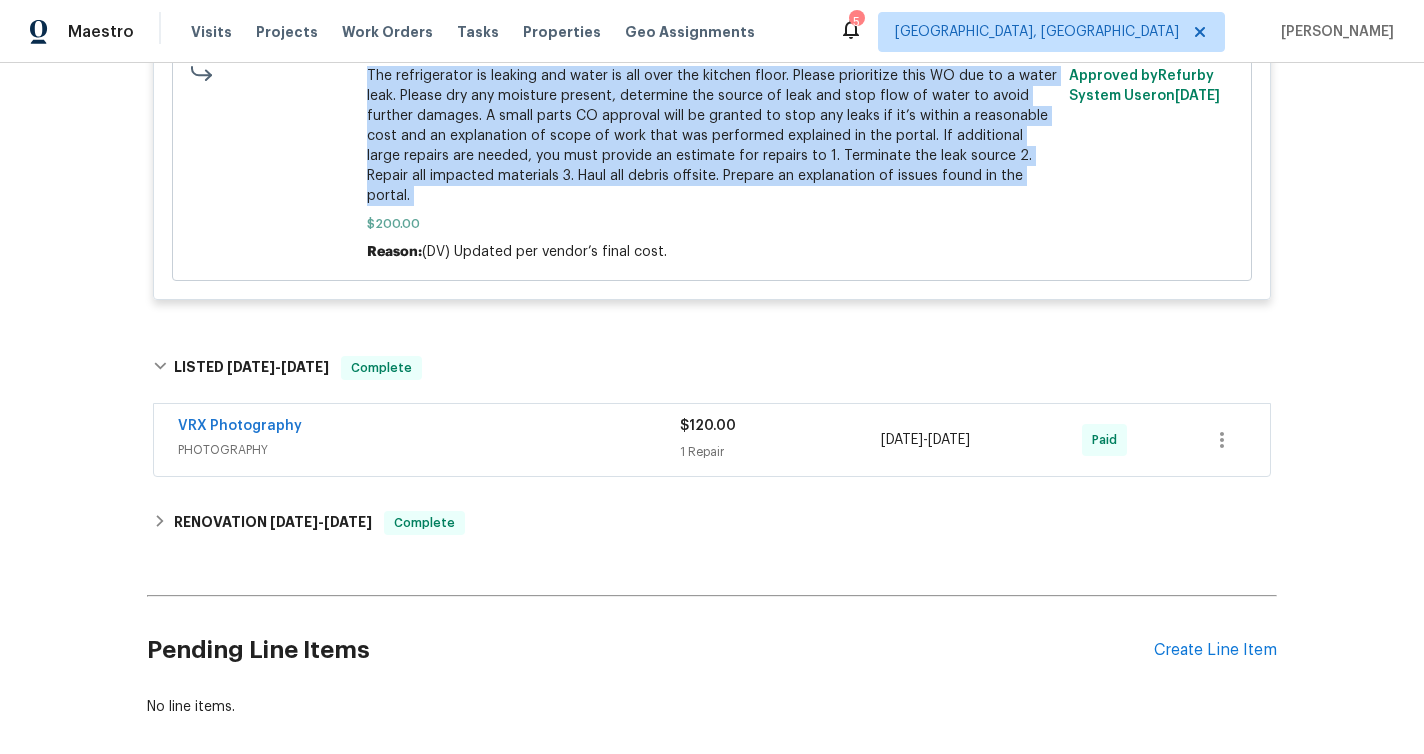 click on "The refrigerator is leaking and water is all over the kitchen floor. Please prioritize this WO due to a water leak. Please dry any moisture present, determine the source of leak and stop flow of water to avoid further damages. A small parts CO approval will be granted to stop any leaks if it’s within a reasonable cost and an explanation of scope of work that was performed explained in the portal. If additional large repairs are needed, you must provide an estimate for repairs to 1. Terminate the leak source 2. Repair all impacted materials 3. Haul all debris offsite. Prepare an explanation of issues found in the portal." at bounding box center [712, 136] 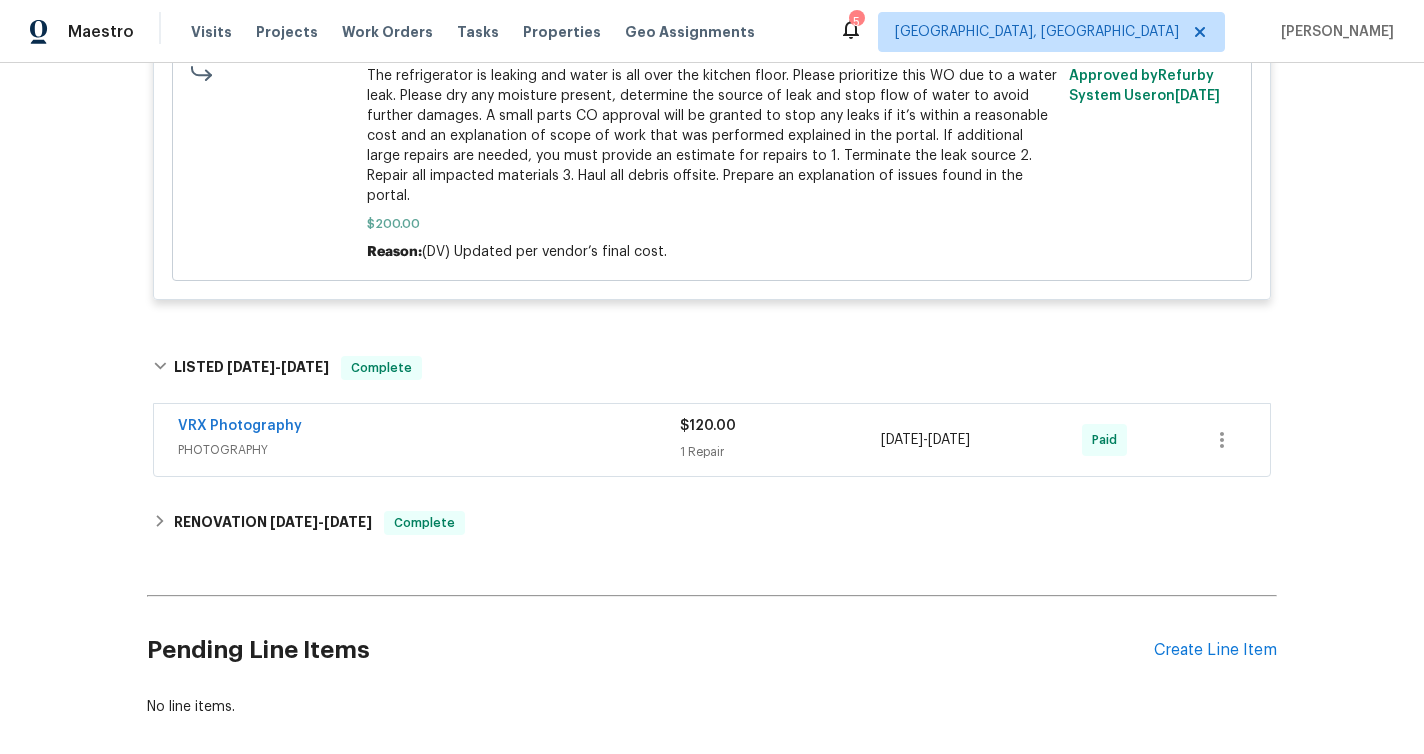 click on "The refrigerator is leaking and water is all over the kitchen floor. Please prioritize this WO due to a water leak. Please dry any moisture present, determine the source of leak and stop flow of water to avoid further damages. A small parts CO approval will be granted to stop any leaks if it’s within a reasonable cost and an explanation of scope of work that was performed explained in the portal. If additional large repairs are needed, you must provide an estimate for repairs to 1. Terminate the leak source 2. Repair all impacted materials 3. Haul all debris offsite. Prepare an explanation of issues found in the portal." at bounding box center (712, 136) 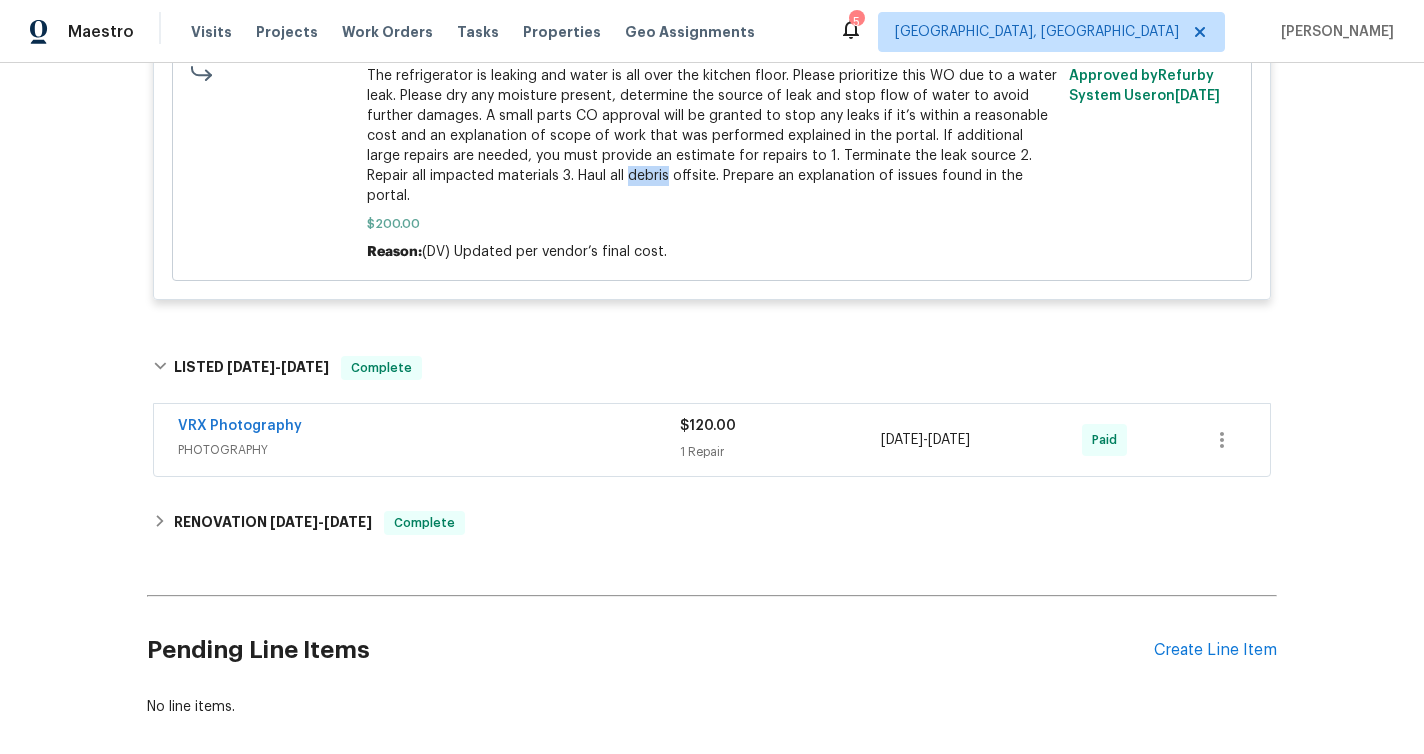 click on "The refrigerator is leaking and water is all over the kitchen floor. Please prioritize this WO due to a water leak. Please dry any moisture present, determine the source of leak and stop flow of water to avoid further damages. A small parts CO approval will be granted to stop any leaks if it’s within a reasonable cost and an explanation of scope of work that was performed explained in the portal. If additional large repairs are needed, you must provide an estimate for repairs to 1. Terminate the leak source 2. Repair all impacted materials 3. Haul all debris offsite. Prepare an explanation of issues found in the portal." at bounding box center [712, 136] 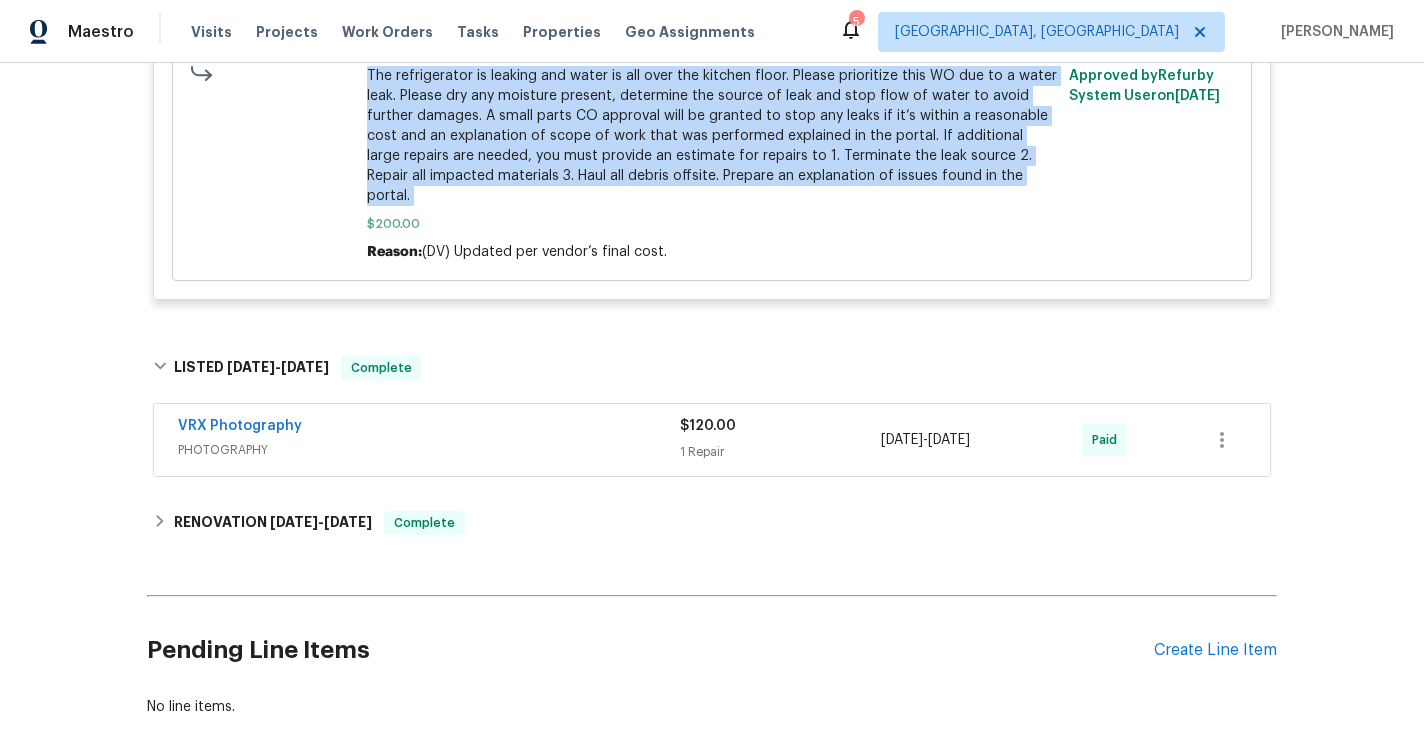 click on "The refrigerator is leaking and water is all over the kitchen floor. Please prioritize this WO due to a water leak. Please dry any moisture present, determine the source of leak and stop flow of water to avoid further damages. A small parts CO approval will be granted to stop any leaks if it’s within a reasonable cost and an explanation of scope of work that was performed explained in the portal. If additional large repairs are needed, you must provide an estimate for repairs to 1. Terminate the leak source 2. Repair all impacted materials 3. Haul all debris offsite. Prepare an explanation of issues found in the portal." at bounding box center (712, 136) 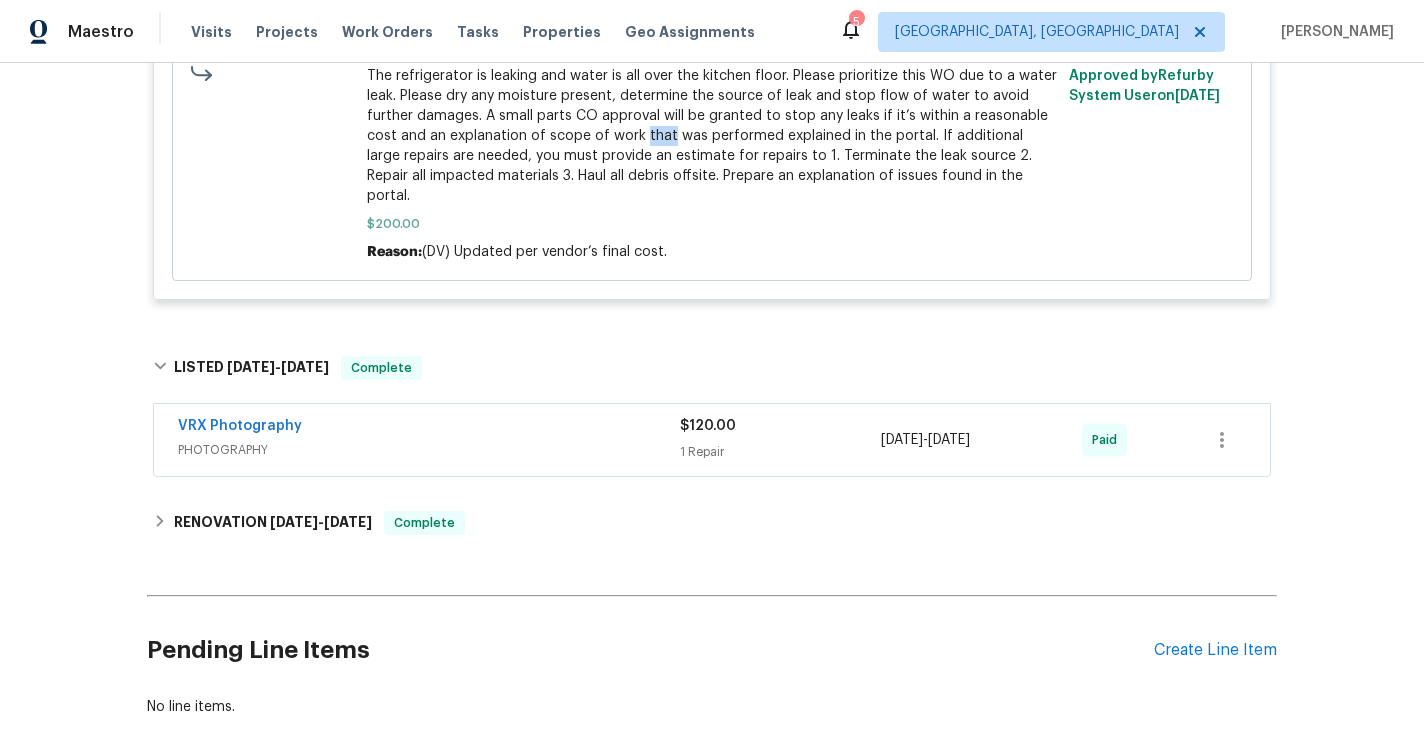 click on "The refrigerator is leaking and water is all over the kitchen floor. Please prioritize this WO due to a water leak. Please dry any moisture present, determine the source of leak and stop flow of water to avoid further damages. A small parts CO approval will be granted to stop any leaks if it’s within a reasonable cost and an explanation of scope of work that was performed explained in the portal. If additional large repairs are needed, you must provide an estimate for repairs to 1. Terminate the leak source 2. Repair all impacted materials 3. Haul all debris offsite. Prepare an explanation of issues found in the portal." at bounding box center [712, 136] 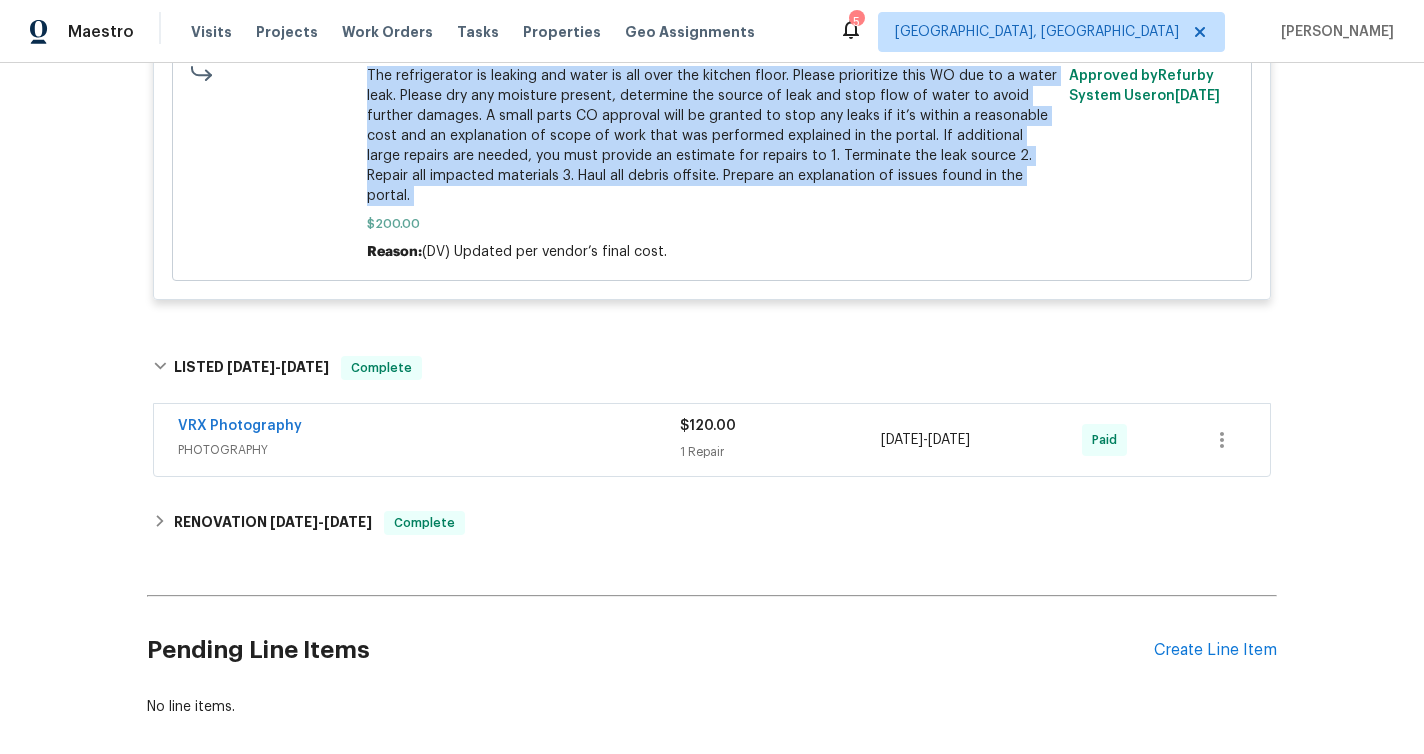 click on "The refrigerator is leaking and water is all over the kitchen floor. Please prioritize this WO due to a water leak. Please dry any moisture present, determine the source of leak and stop flow of water to avoid further damages. A small parts CO approval will be granted to stop any leaks if it’s within a reasonable cost and an explanation of scope of work that was performed explained in the portal. If additional large repairs are needed, you must provide an estimate for repairs to 1. Terminate the leak source 2. Repair all impacted materials 3. Haul all debris offsite. Prepare an explanation of issues found in the portal." at bounding box center (712, 136) 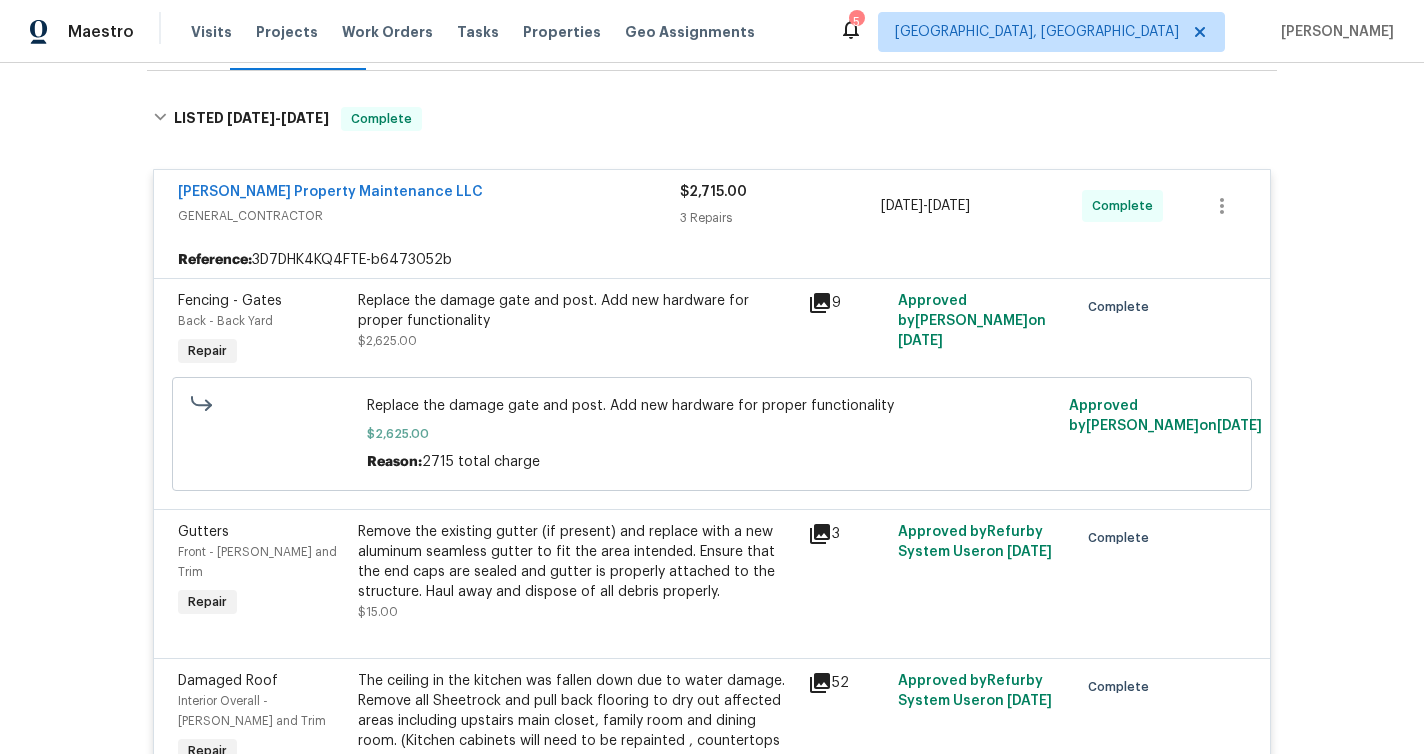 scroll, scrollTop: 293, scrollLeft: 0, axis: vertical 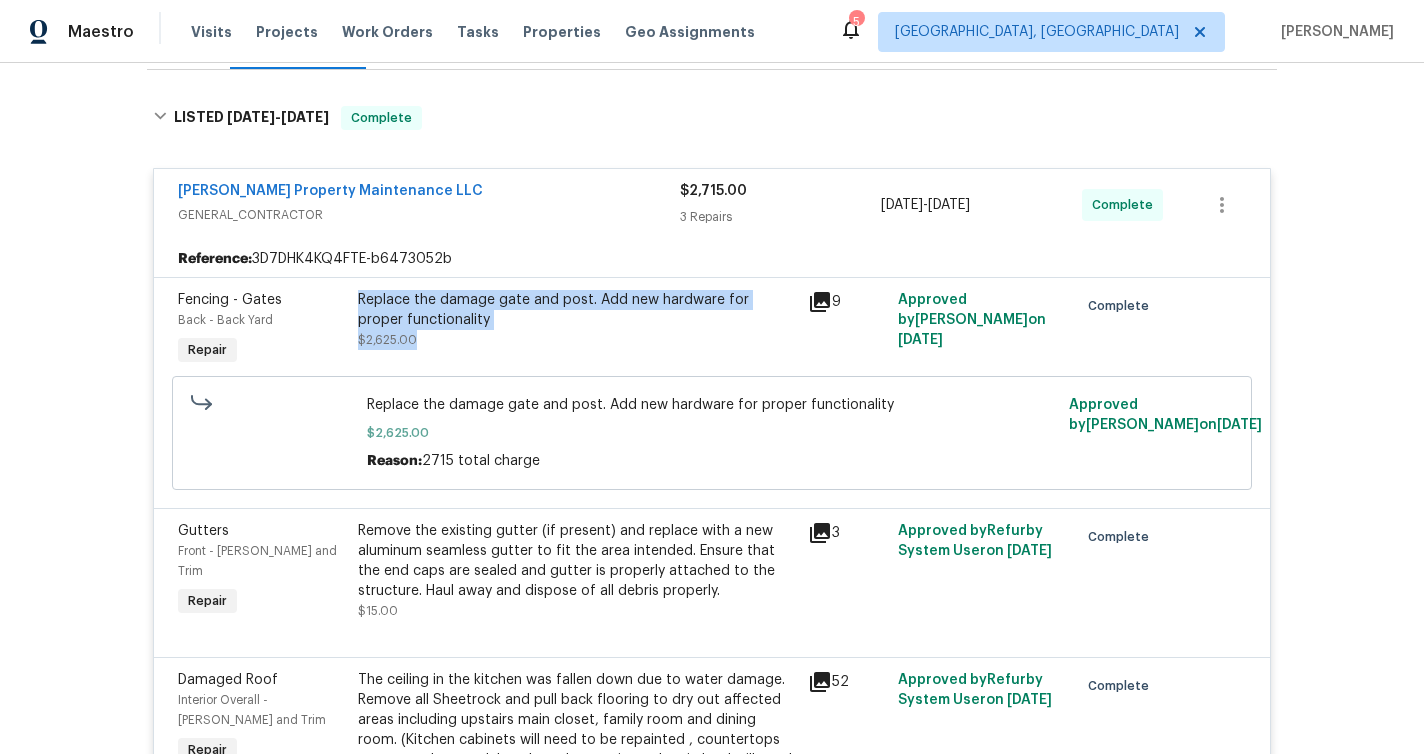drag, startPoint x: 372, startPoint y: 287, endPoint x: 520, endPoint y: 340, distance: 157.20369 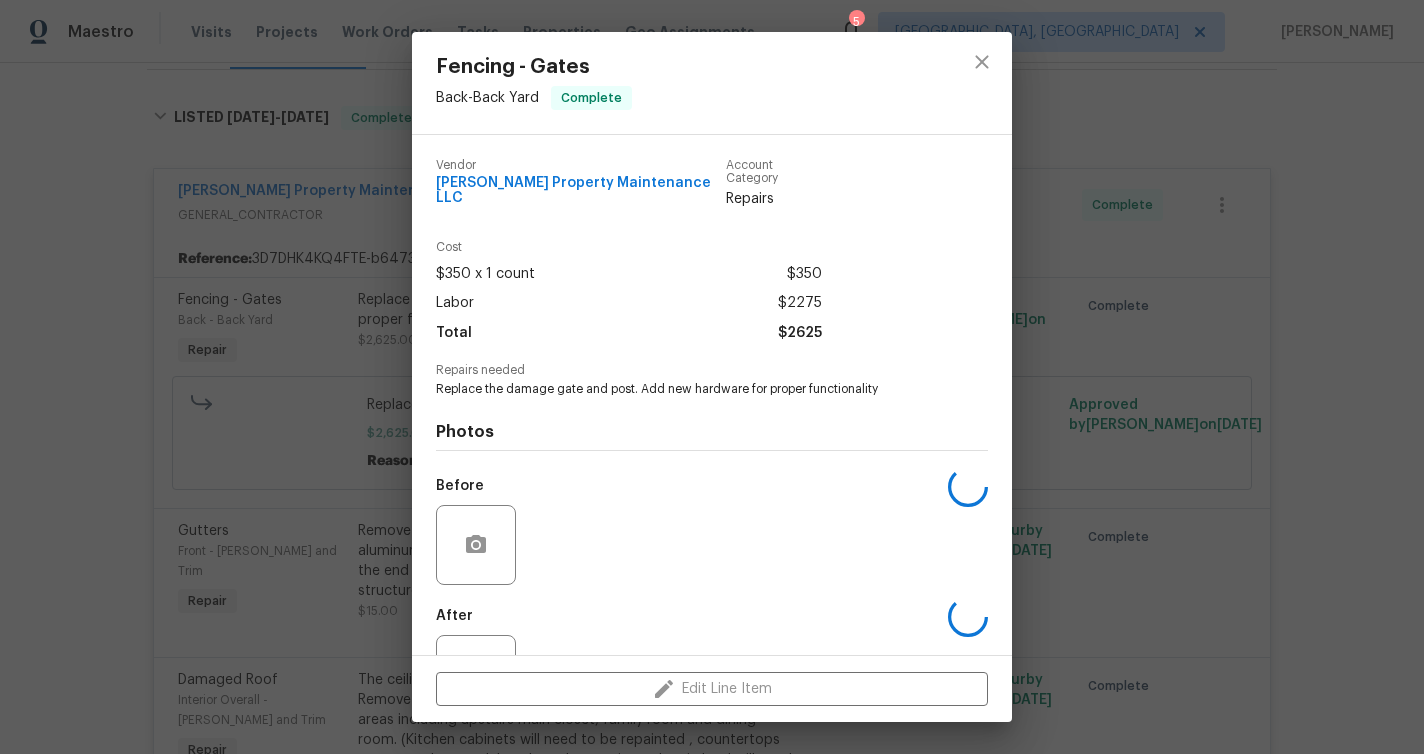 click on "Cost $350 x 1 count $350 Labor $2275 Total $2625" at bounding box center [712, 302] 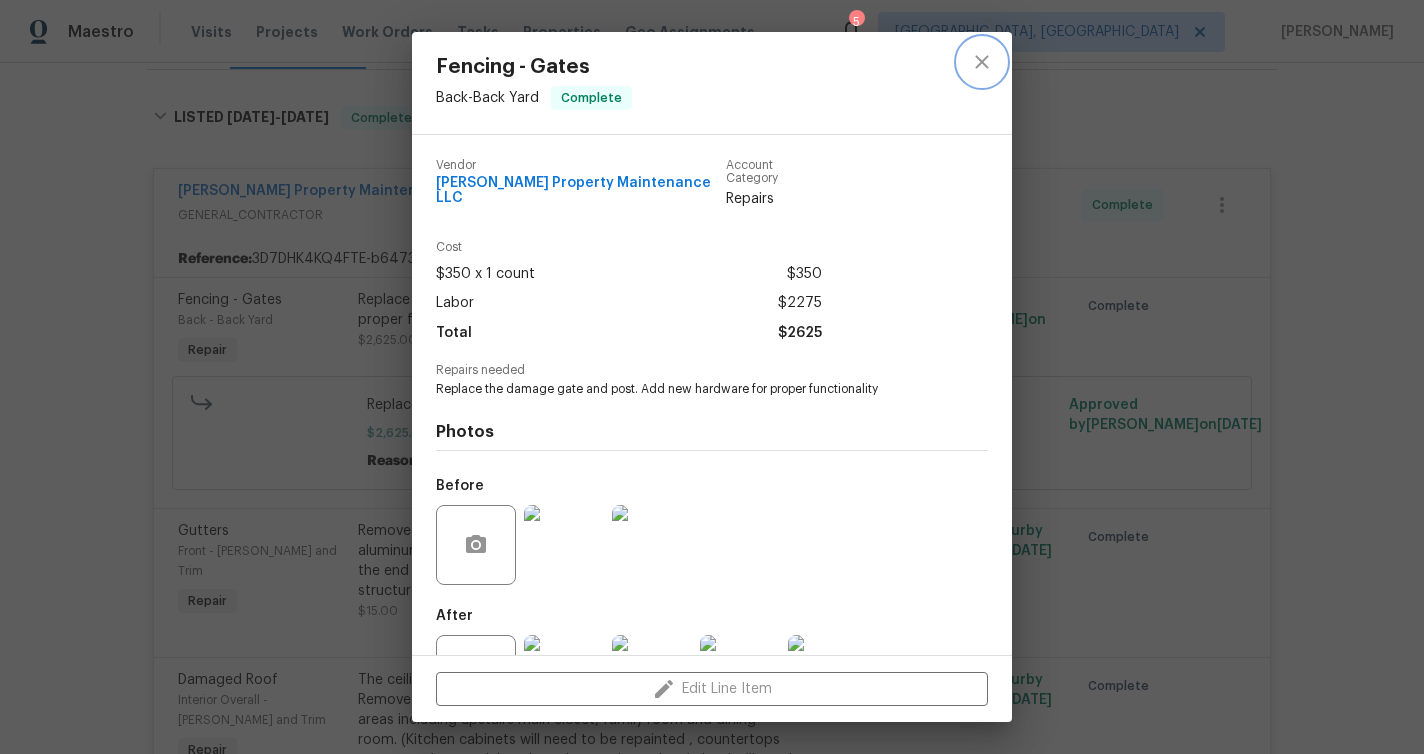 click 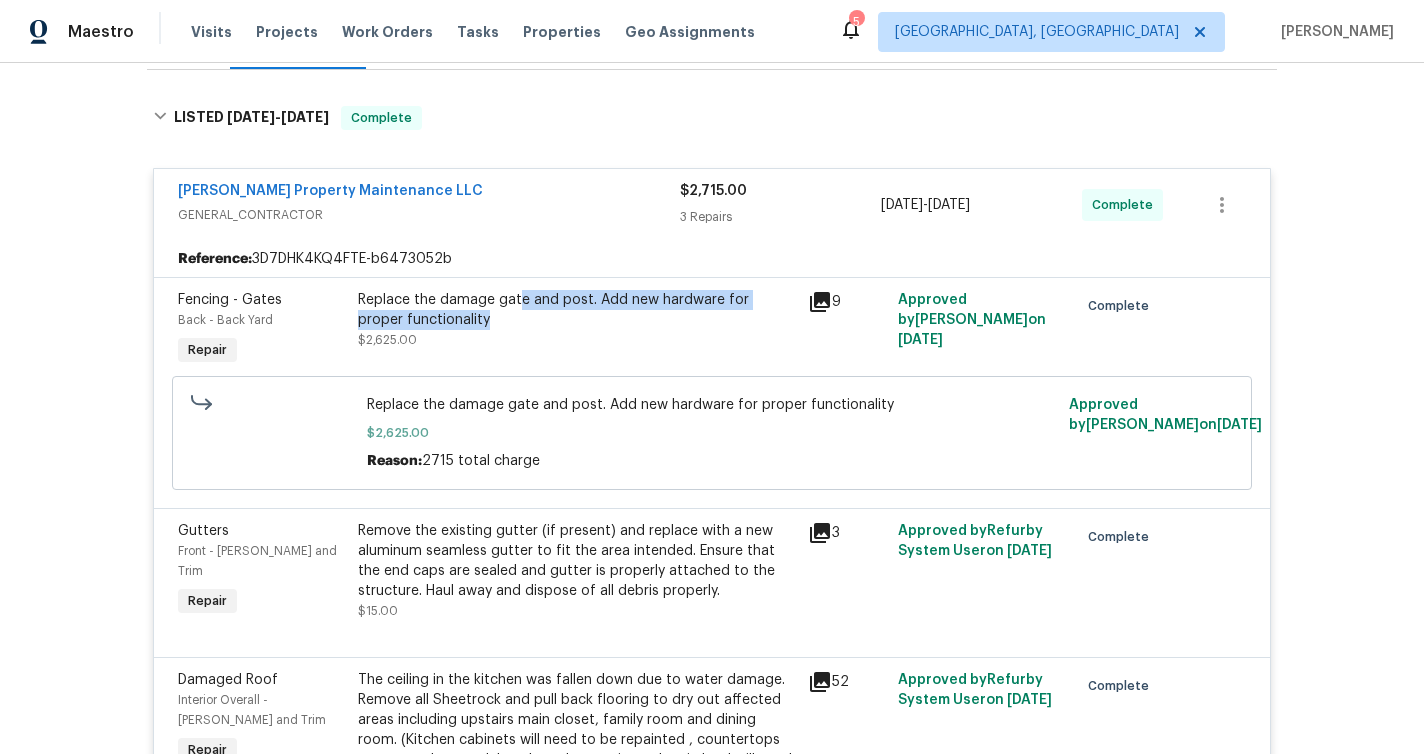 drag, startPoint x: 520, startPoint y: 297, endPoint x: 701, endPoint y: 311, distance: 181.54063 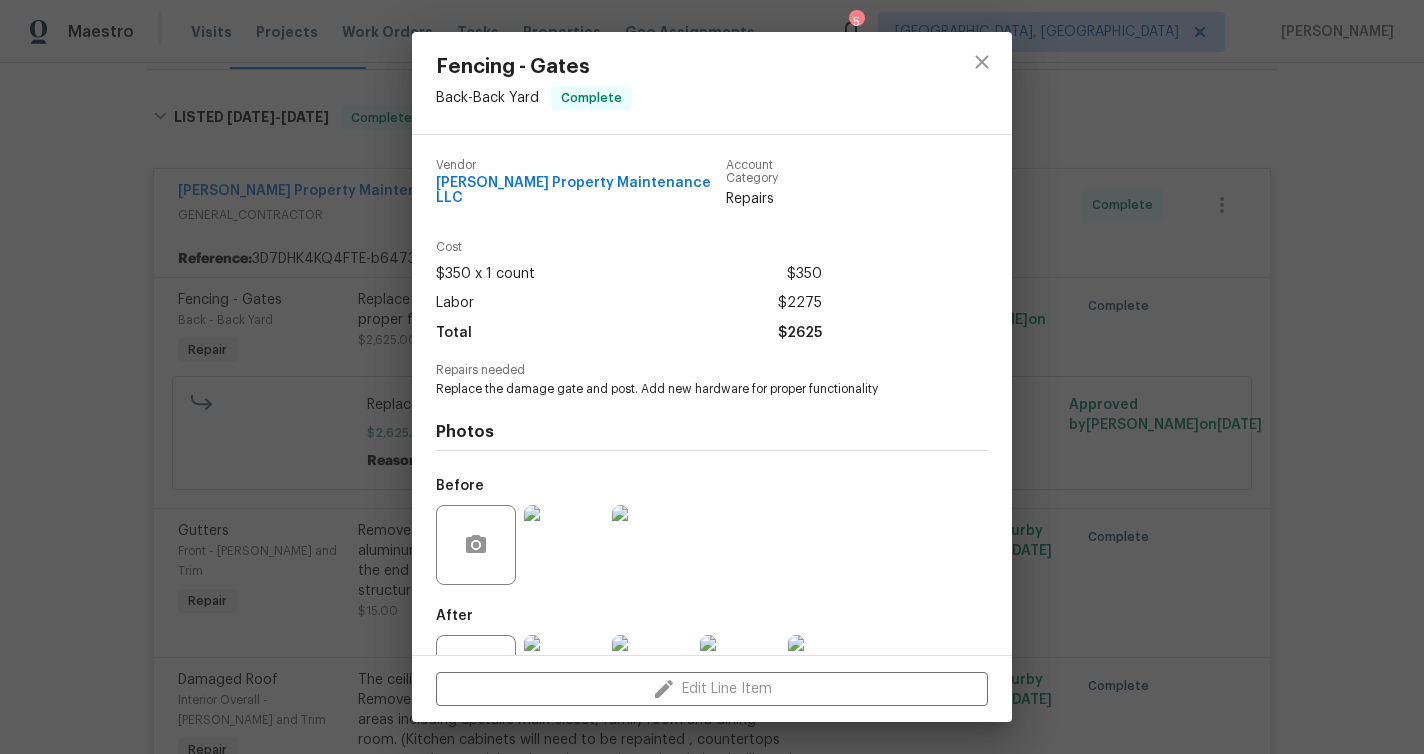 click on "Total $2625" at bounding box center [629, 333] 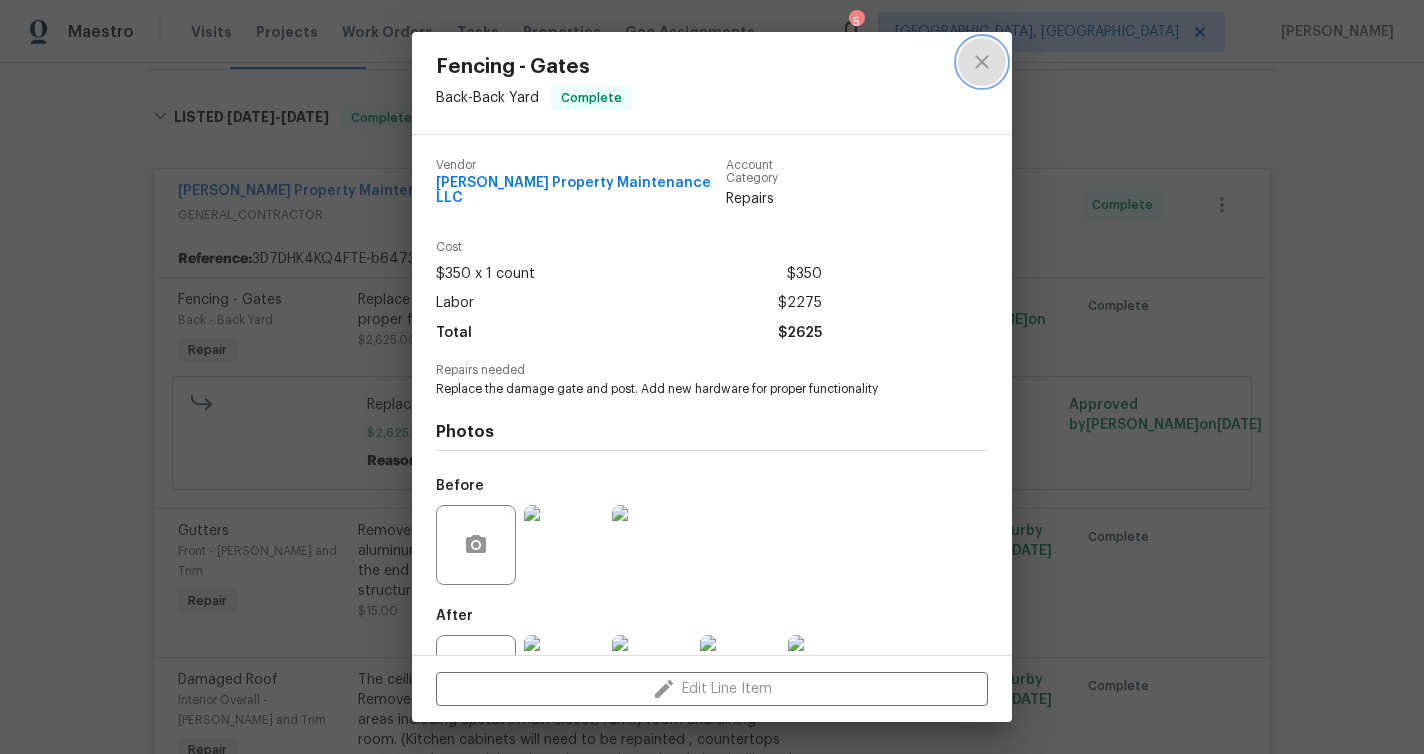 click 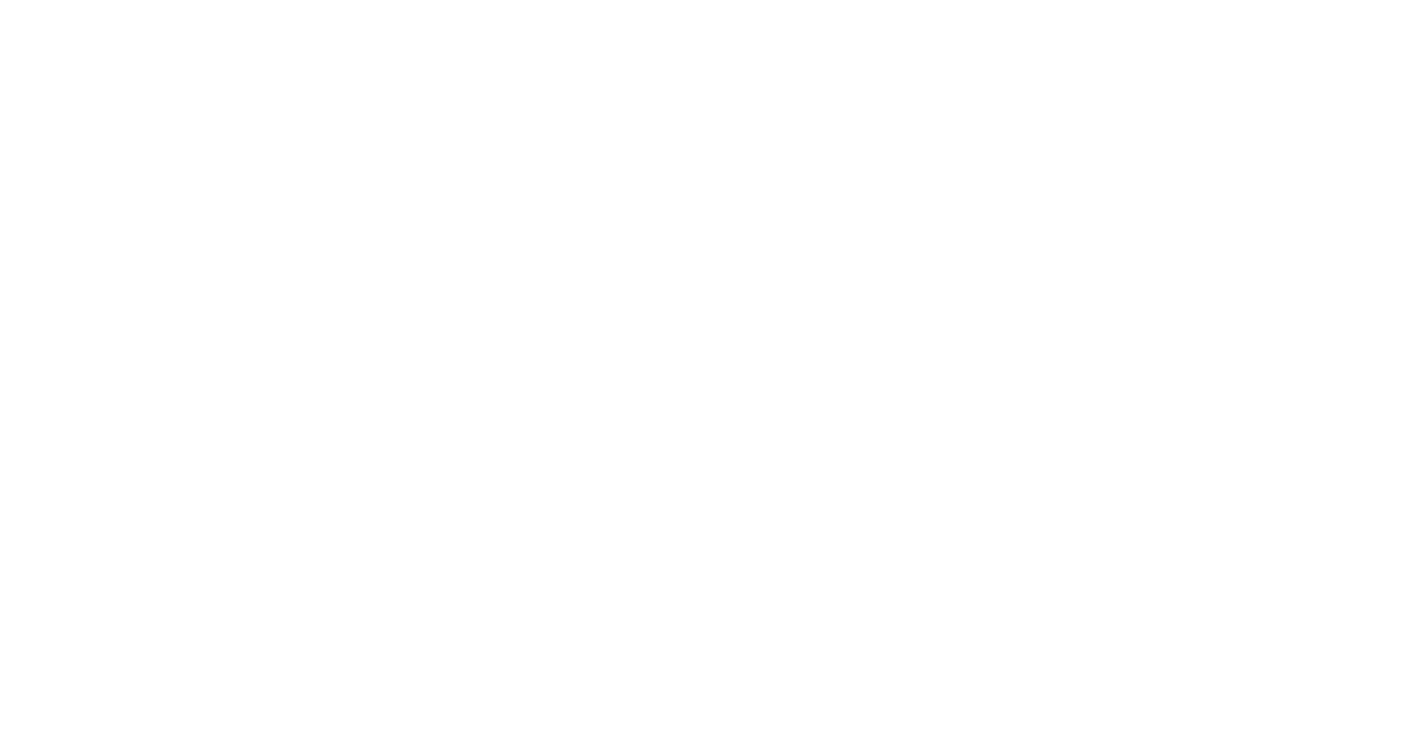 scroll, scrollTop: 0, scrollLeft: 0, axis: both 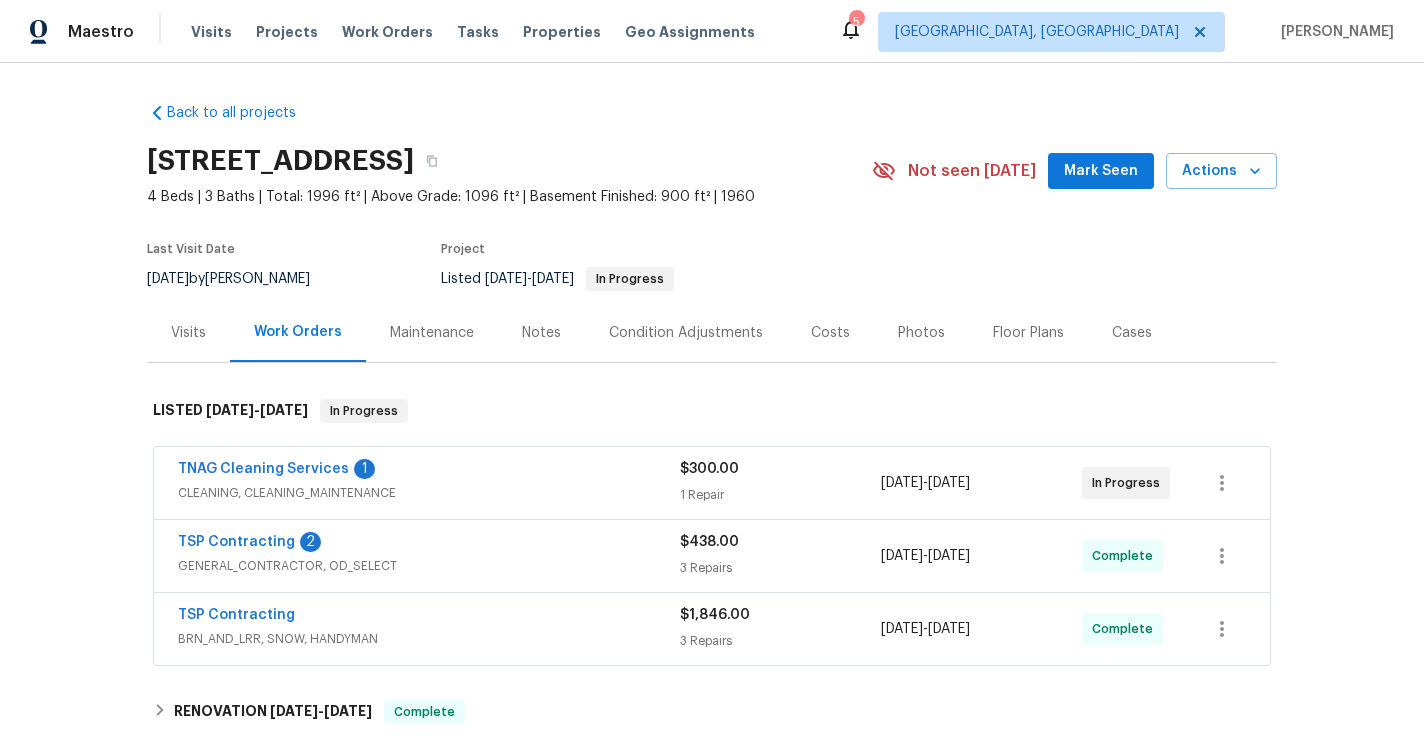 click on "BRN_AND_LRR, SNOW, HANDYMAN" at bounding box center (429, 639) 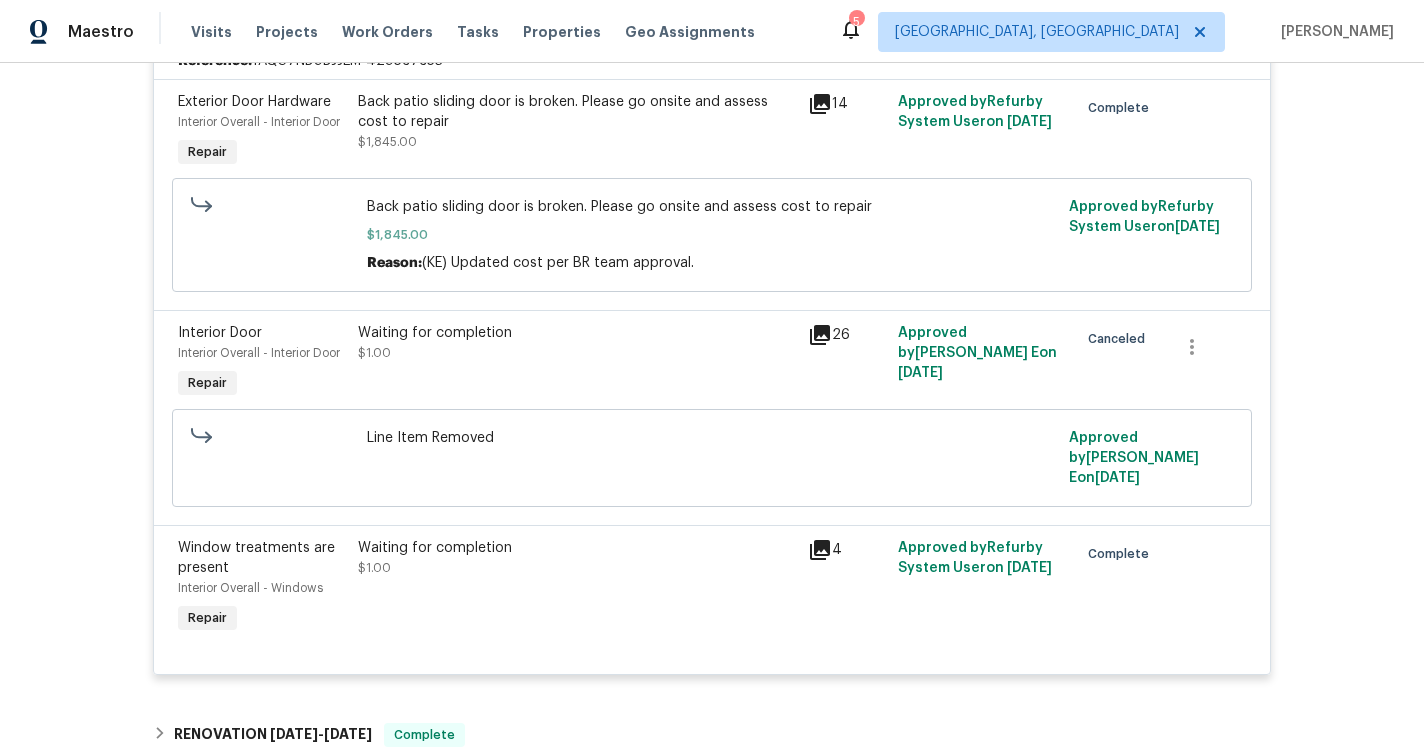 scroll, scrollTop: 662, scrollLeft: 0, axis: vertical 